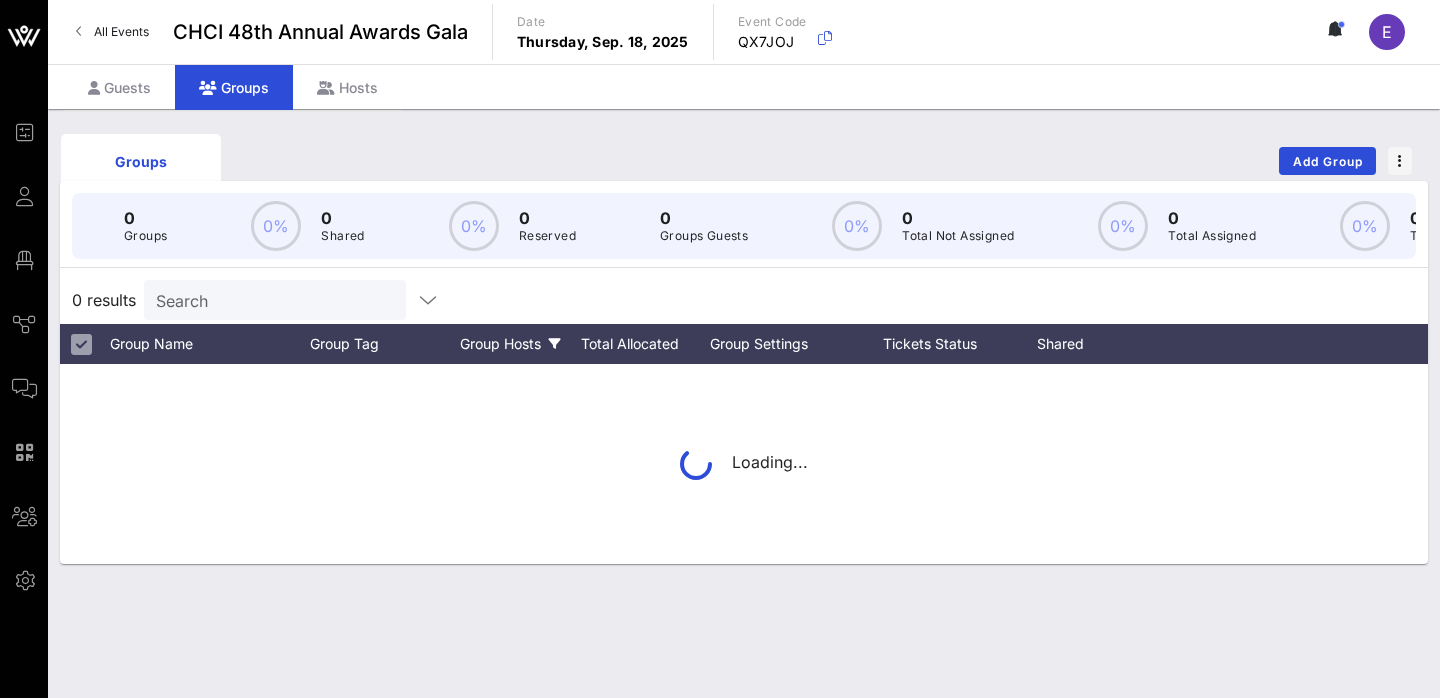 scroll, scrollTop: 0, scrollLeft: 0, axis: both 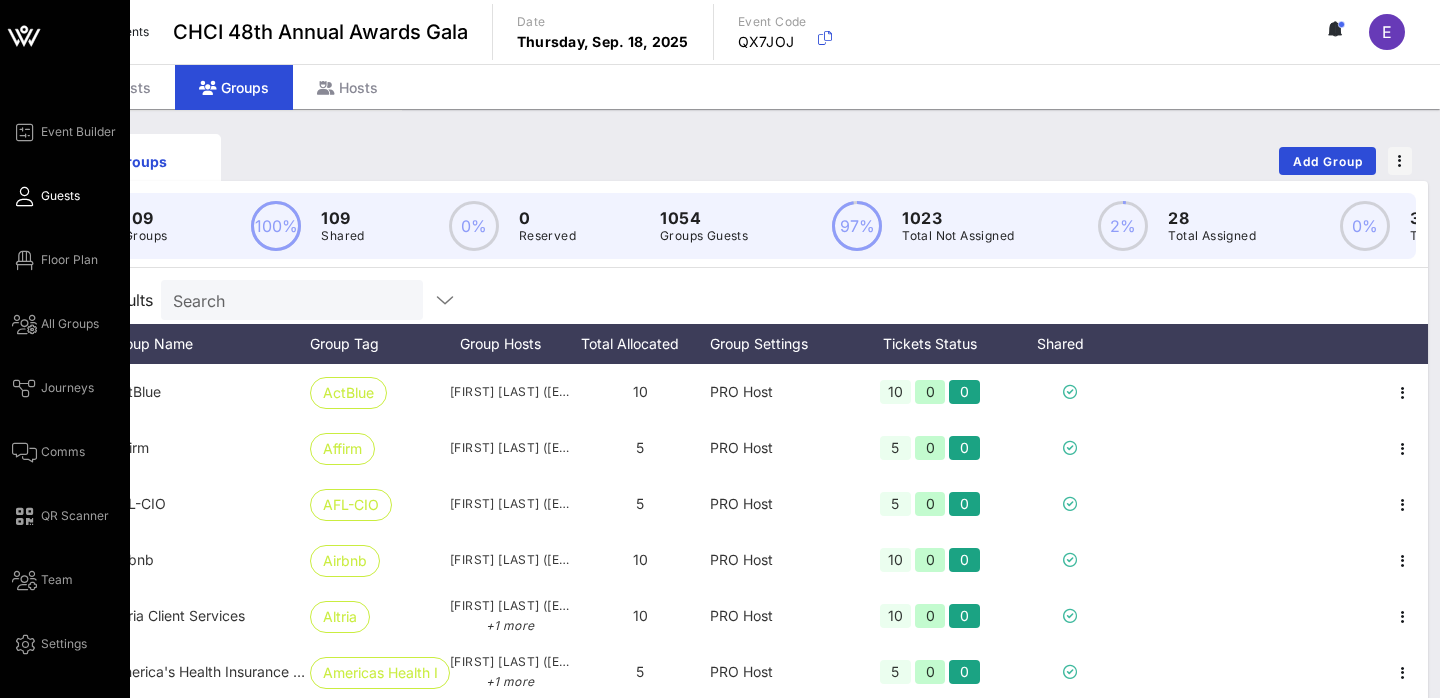 click at bounding box center (24, 196) 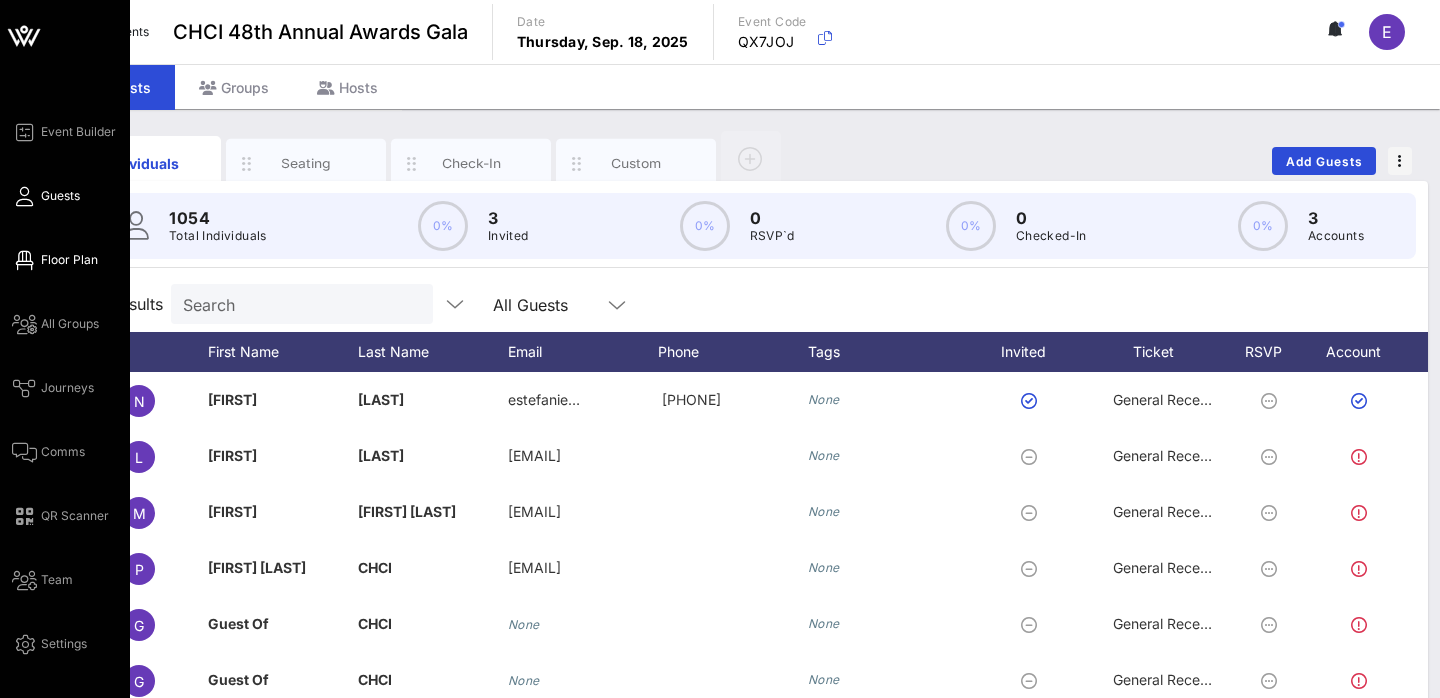 click at bounding box center (24, 260) 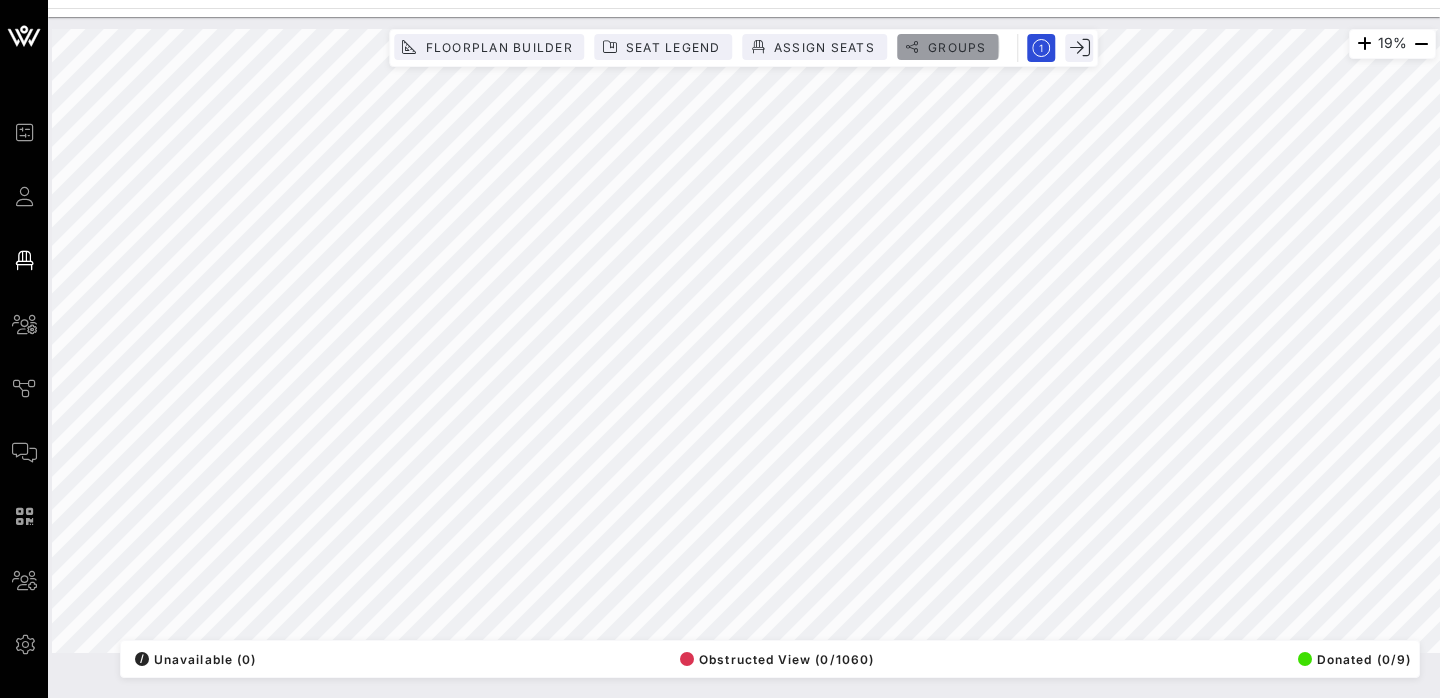 click on "Groups" at bounding box center (957, 47) 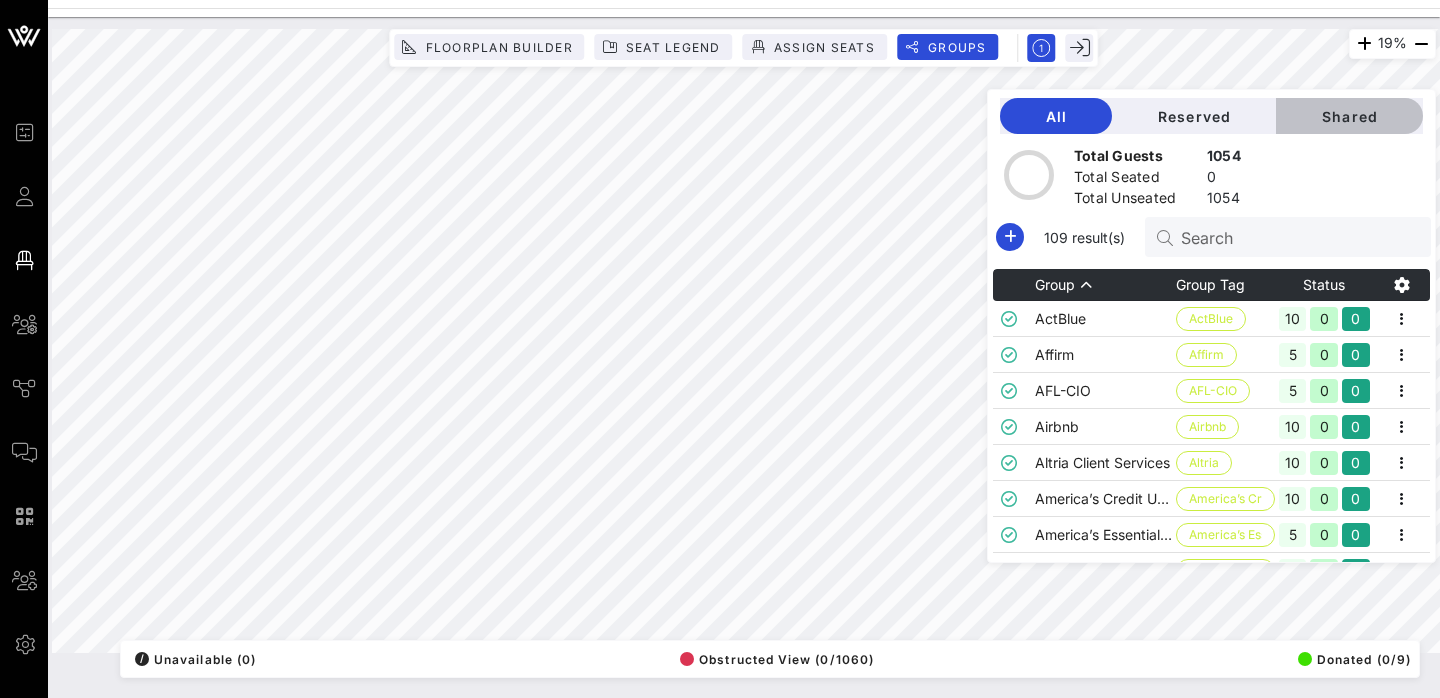 click on "Shared" at bounding box center (1349, 116) 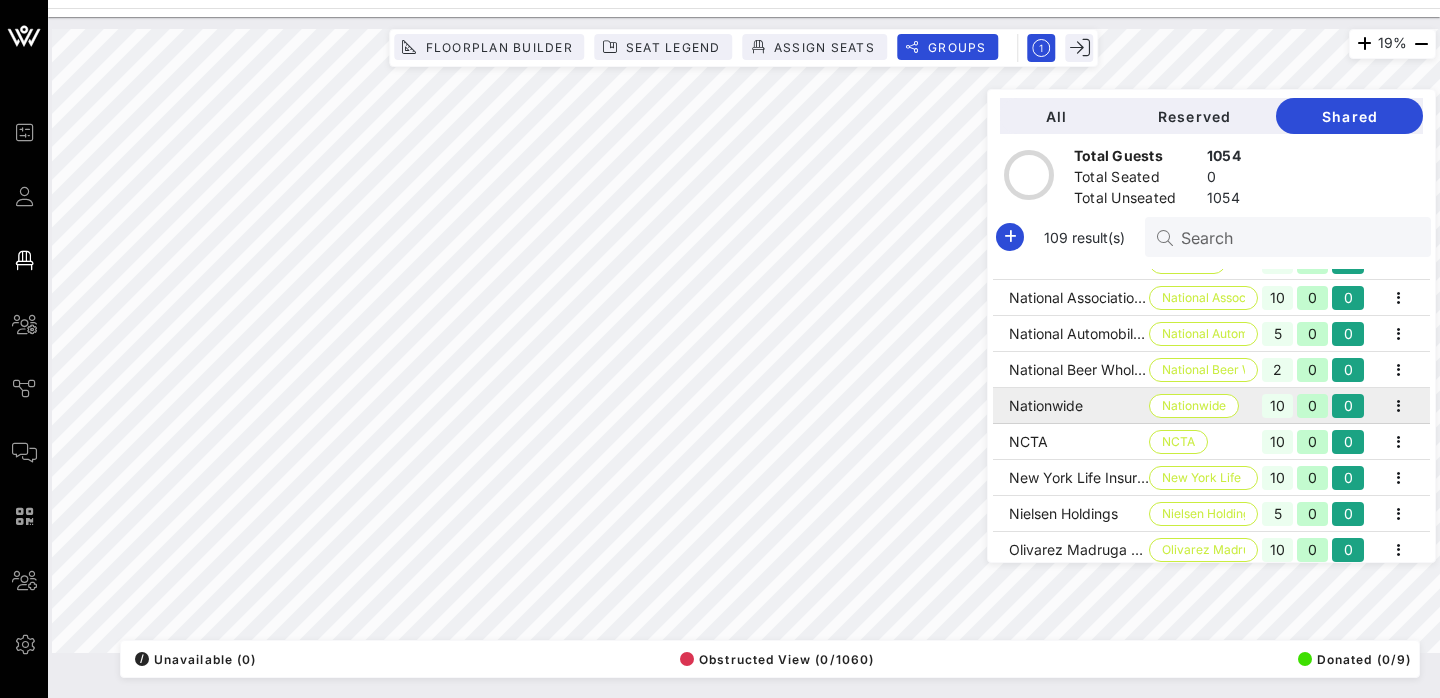 scroll, scrollTop: 2625, scrollLeft: 0, axis: vertical 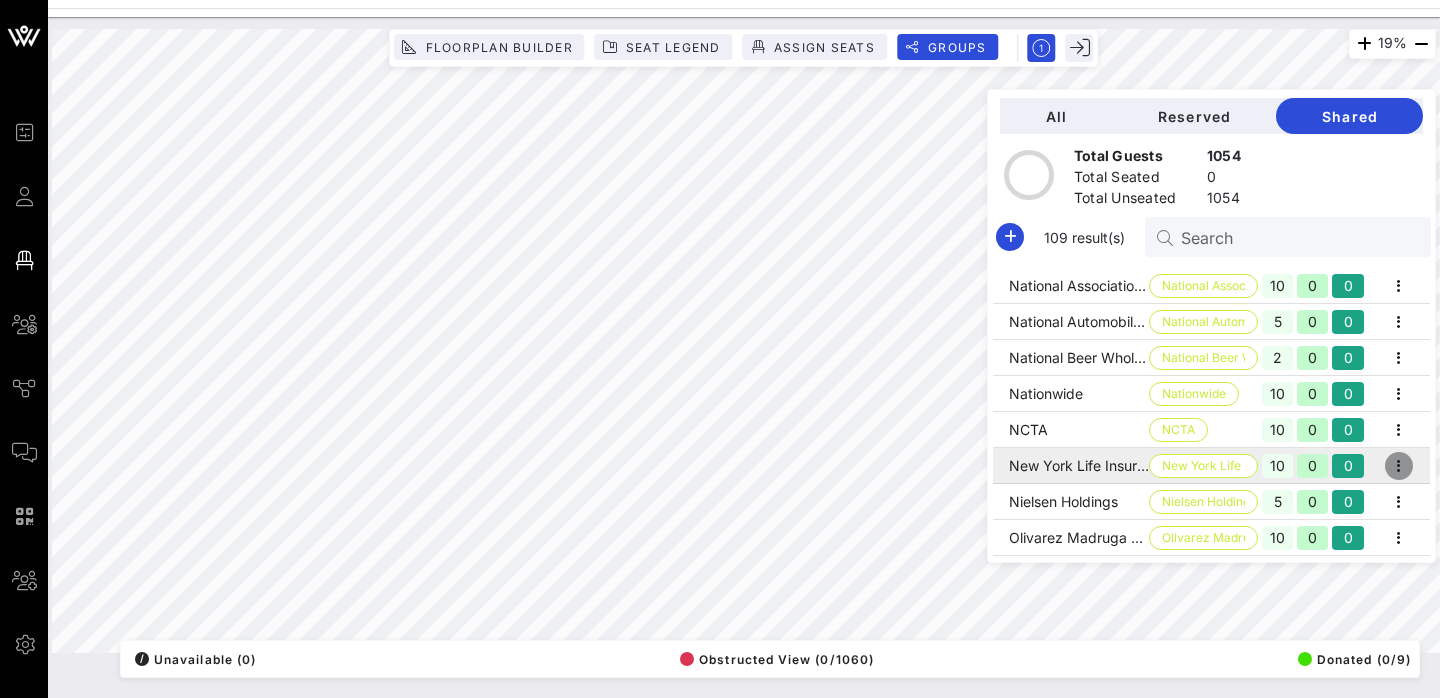 click at bounding box center (1399, 466) 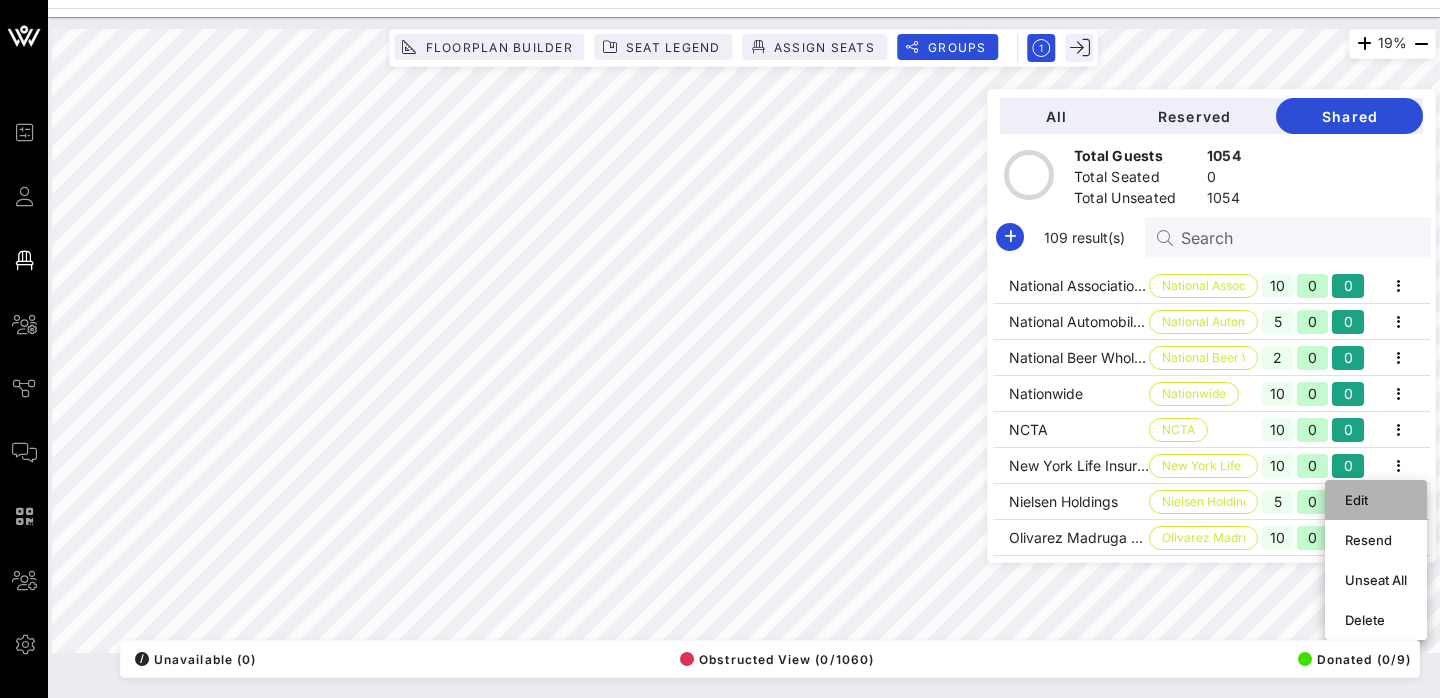 click on "Edit" at bounding box center [1376, 500] 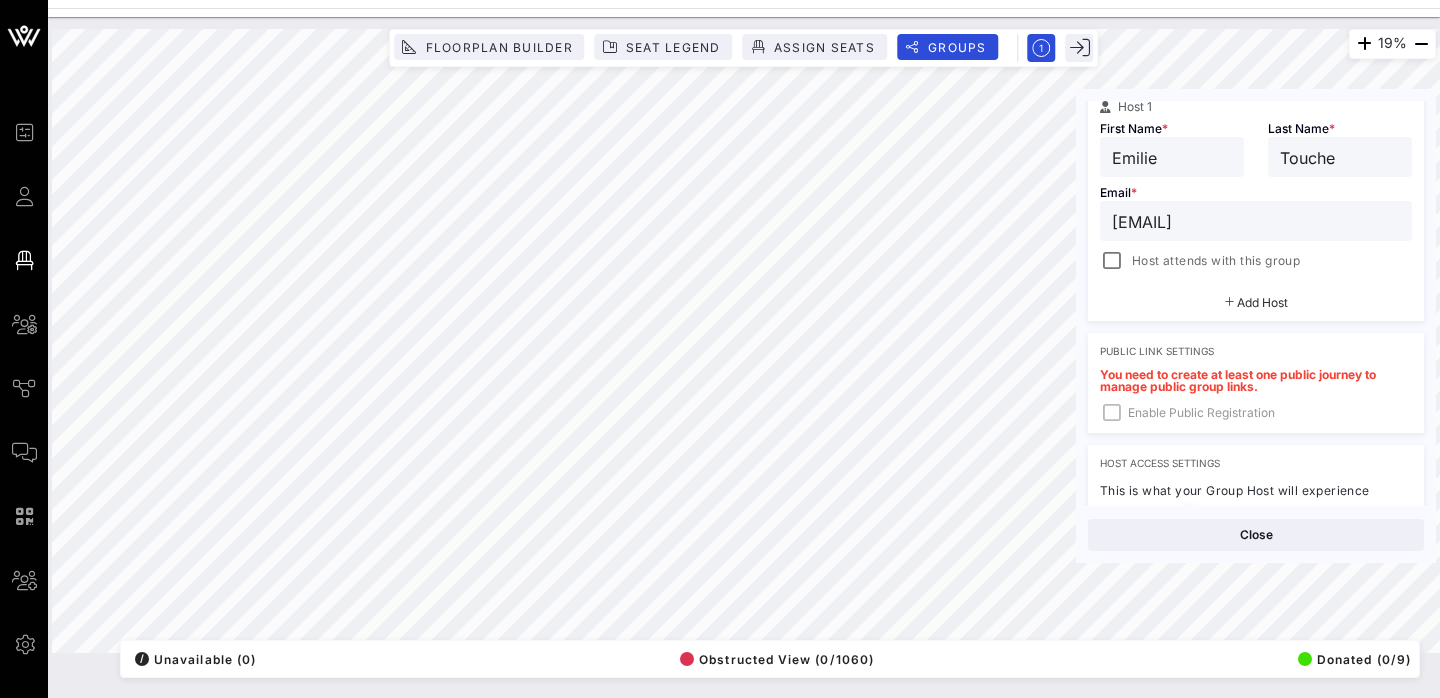 scroll, scrollTop: 355, scrollLeft: 0, axis: vertical 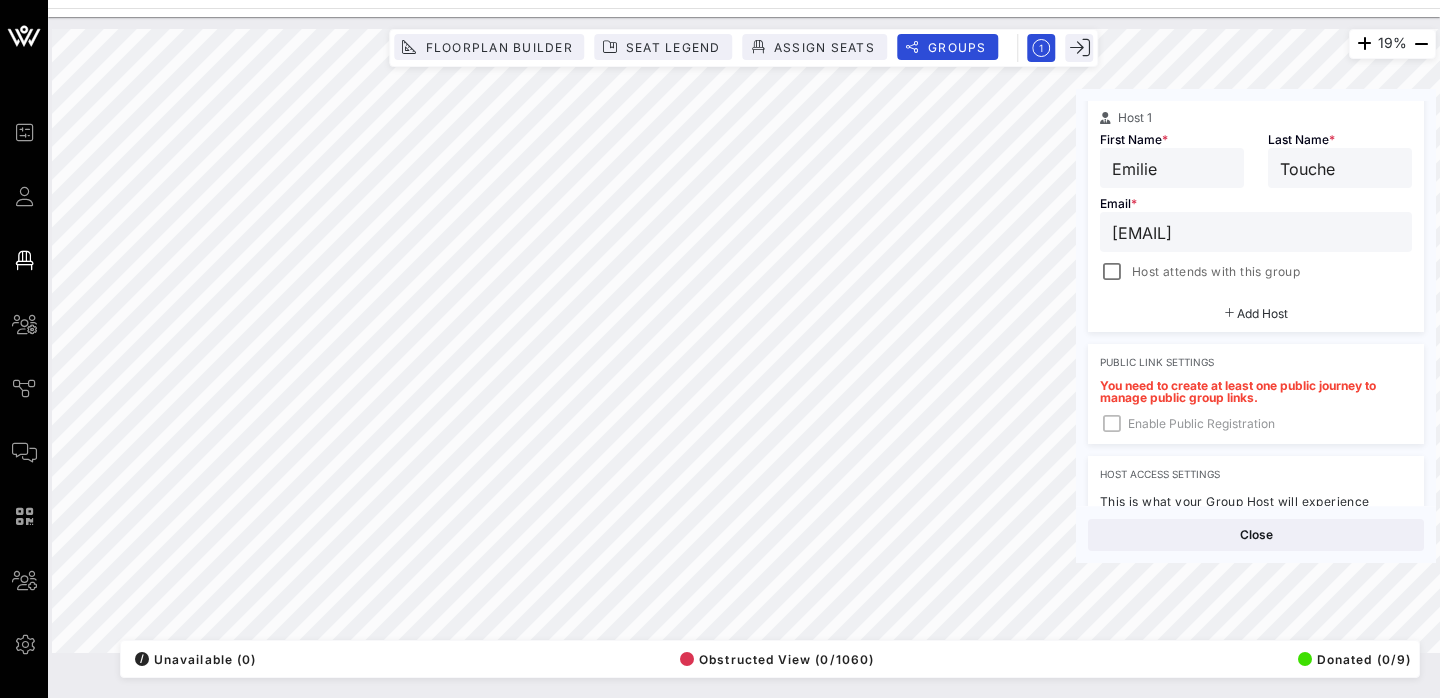 click on "Add Host" at bounding box center [1262, 313] 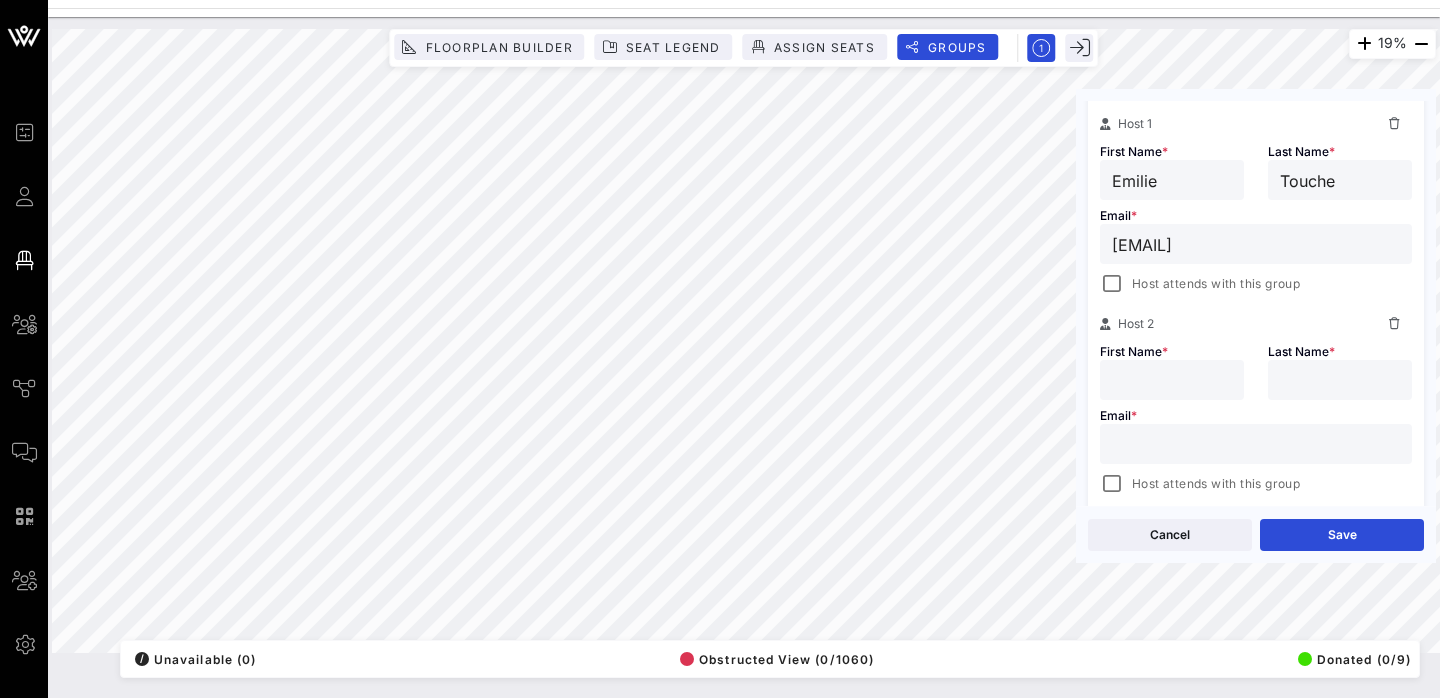 click at bounding box center [1256, 444] 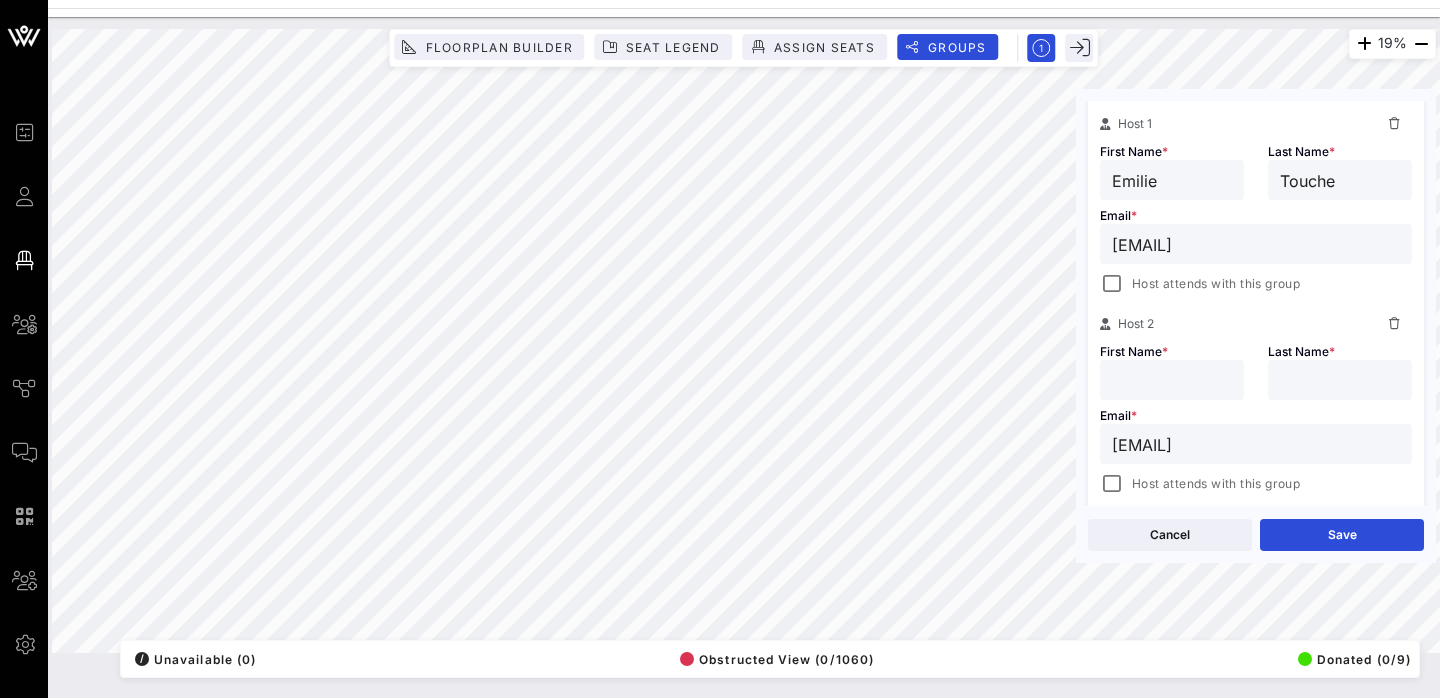scroll, scrollTop: 0, scrollLeft: 22, axis: horizontal 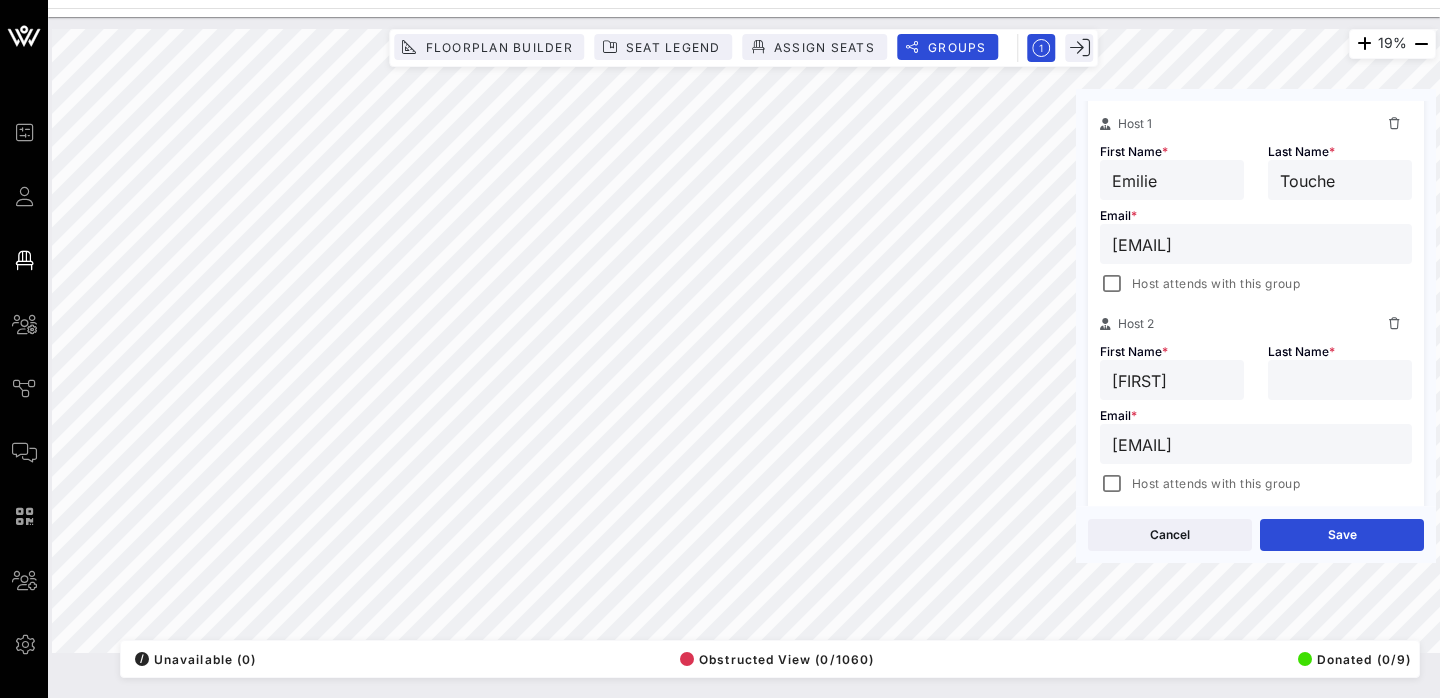 type on "[FIRST]" 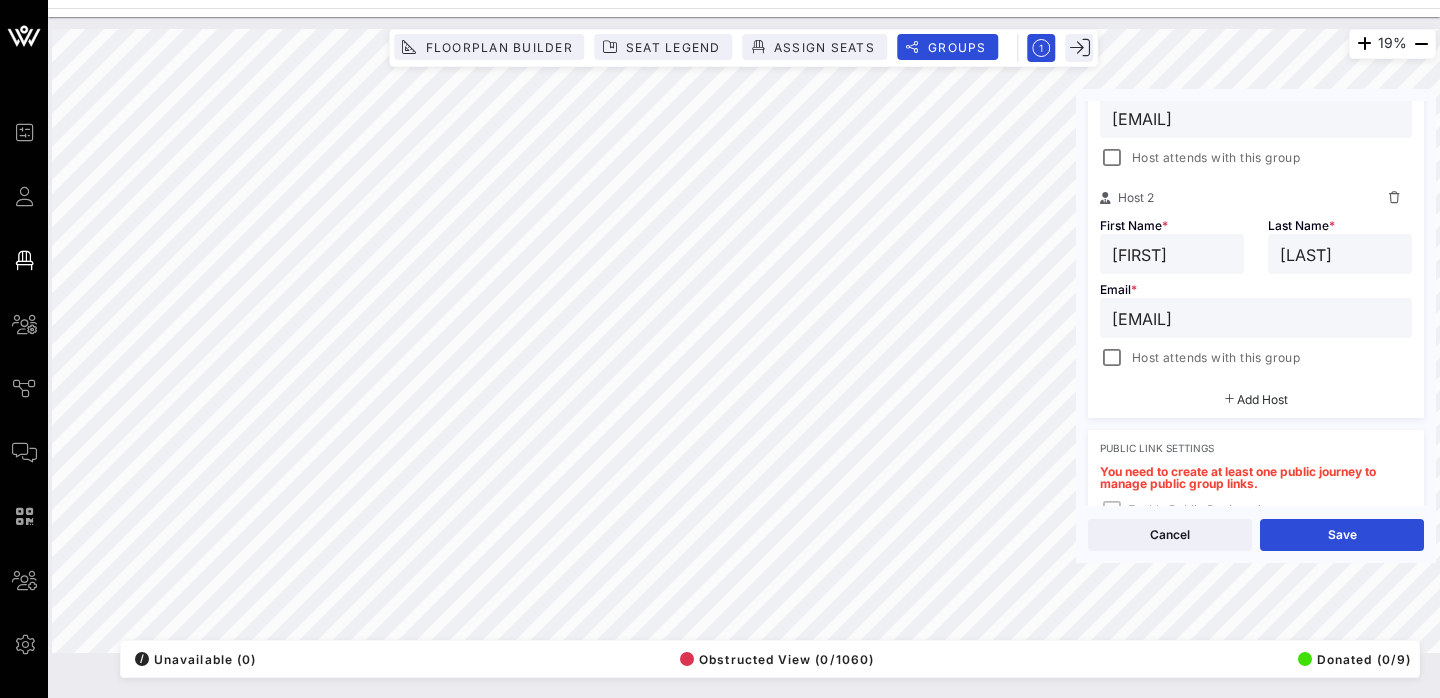 scroll, scrollTop: 496, scrollLeft: 0, axis: vertical 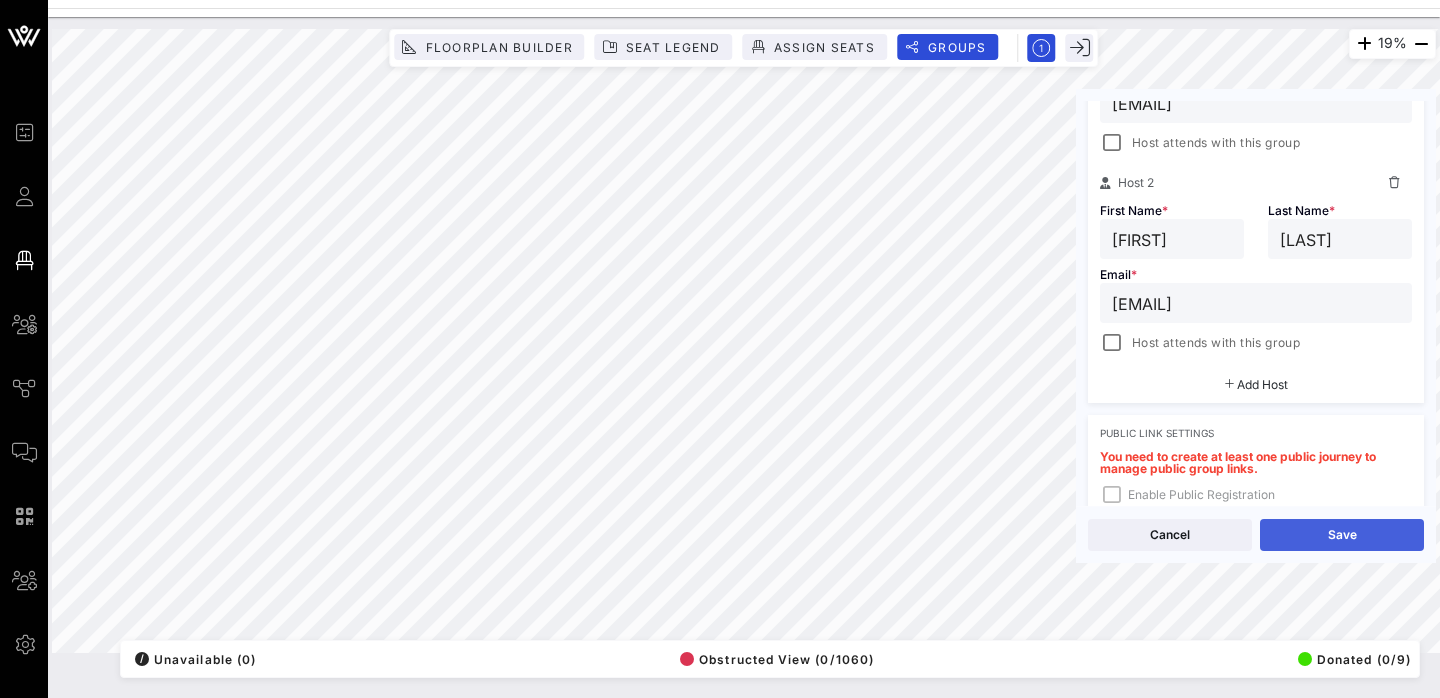 type on "[LAST]" 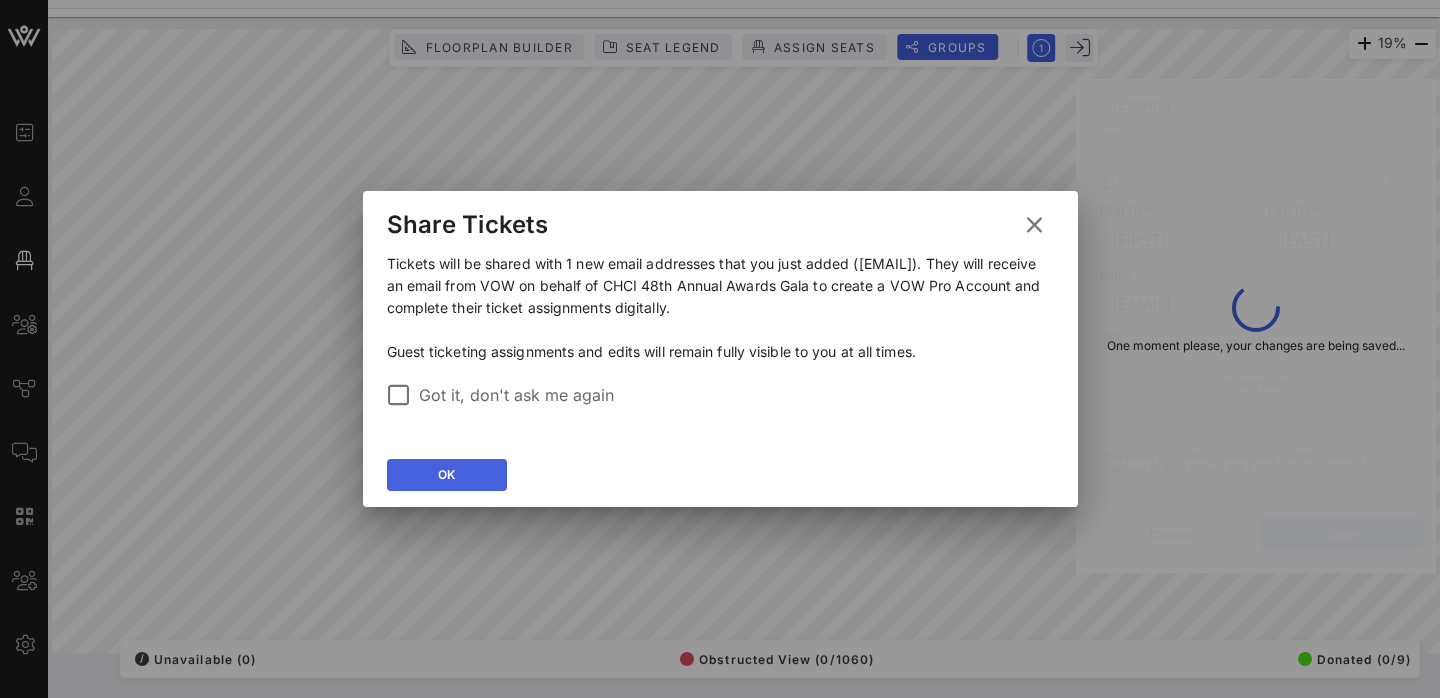 click on "OK" at bounding box center (447, 475) 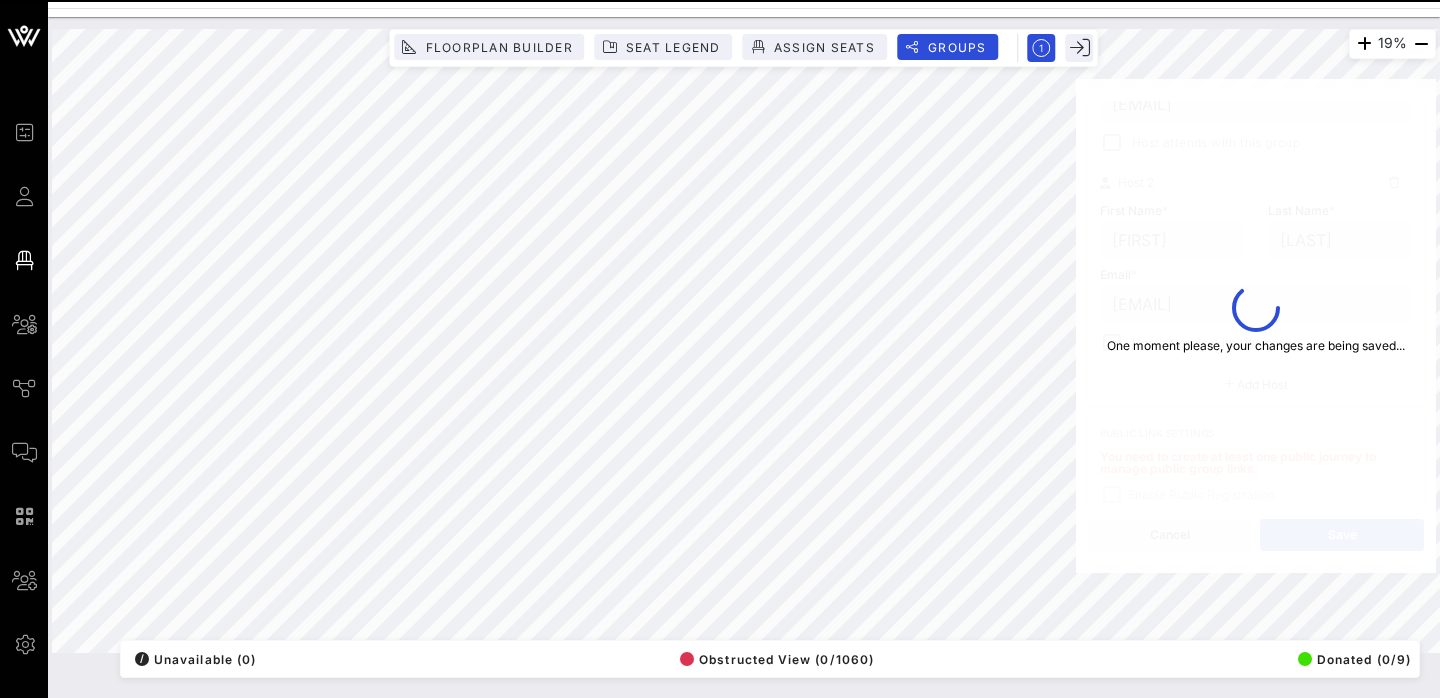 type on "[FIRST]" 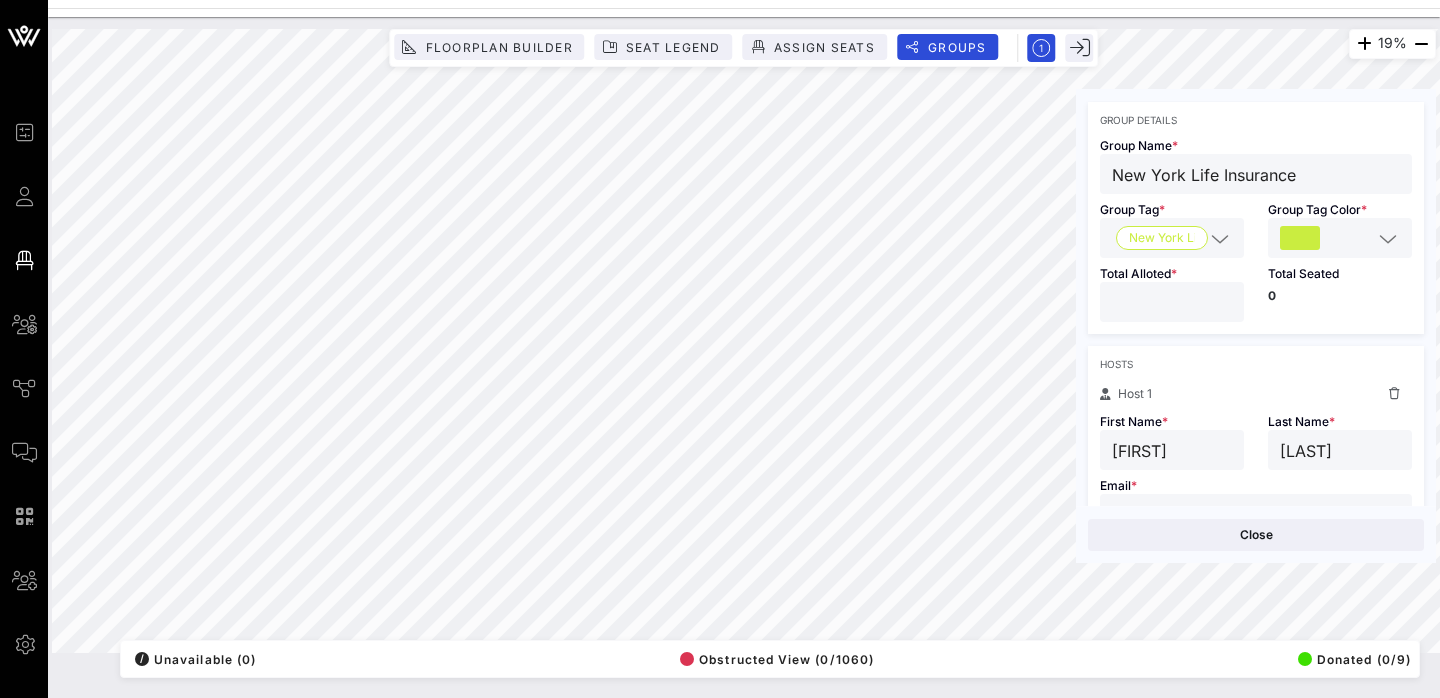 scroll, scrollTop: 54, scrollLeft: 0, axis: vertical 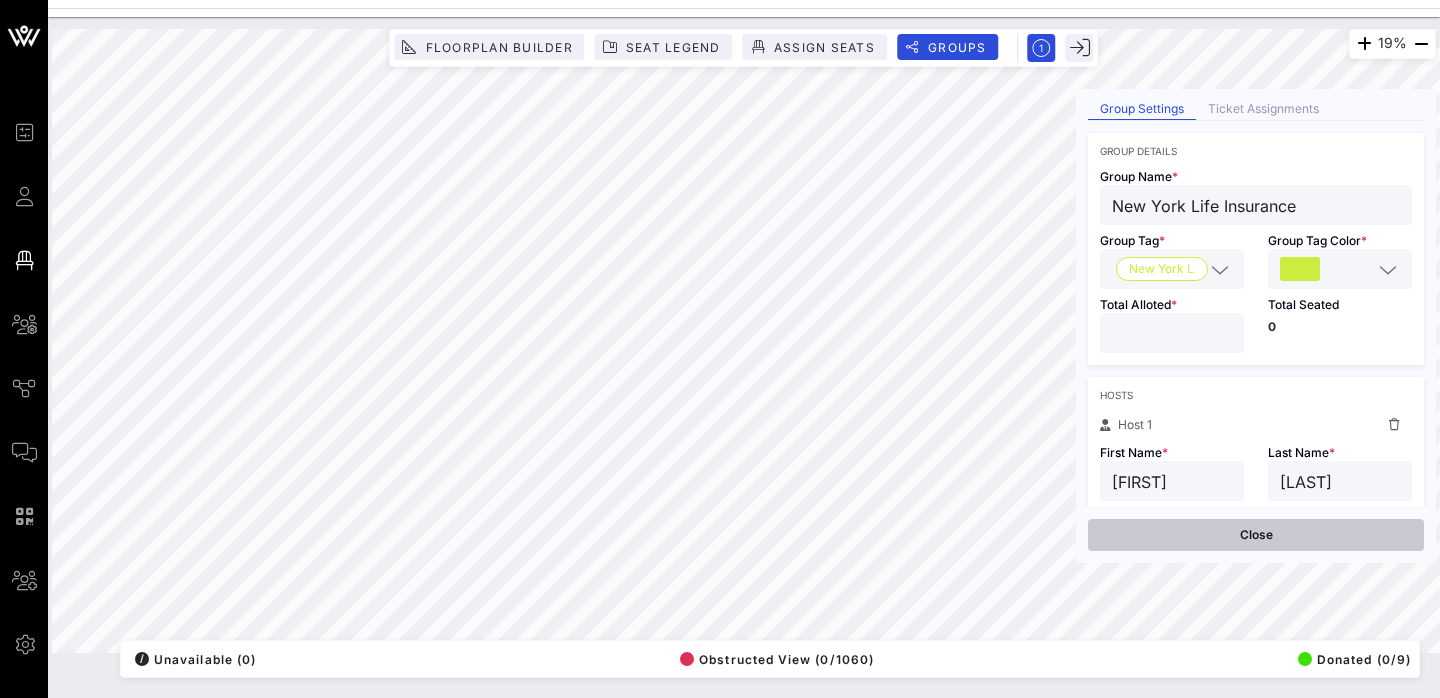 click on "Close" at bounding box center (1256, 535) 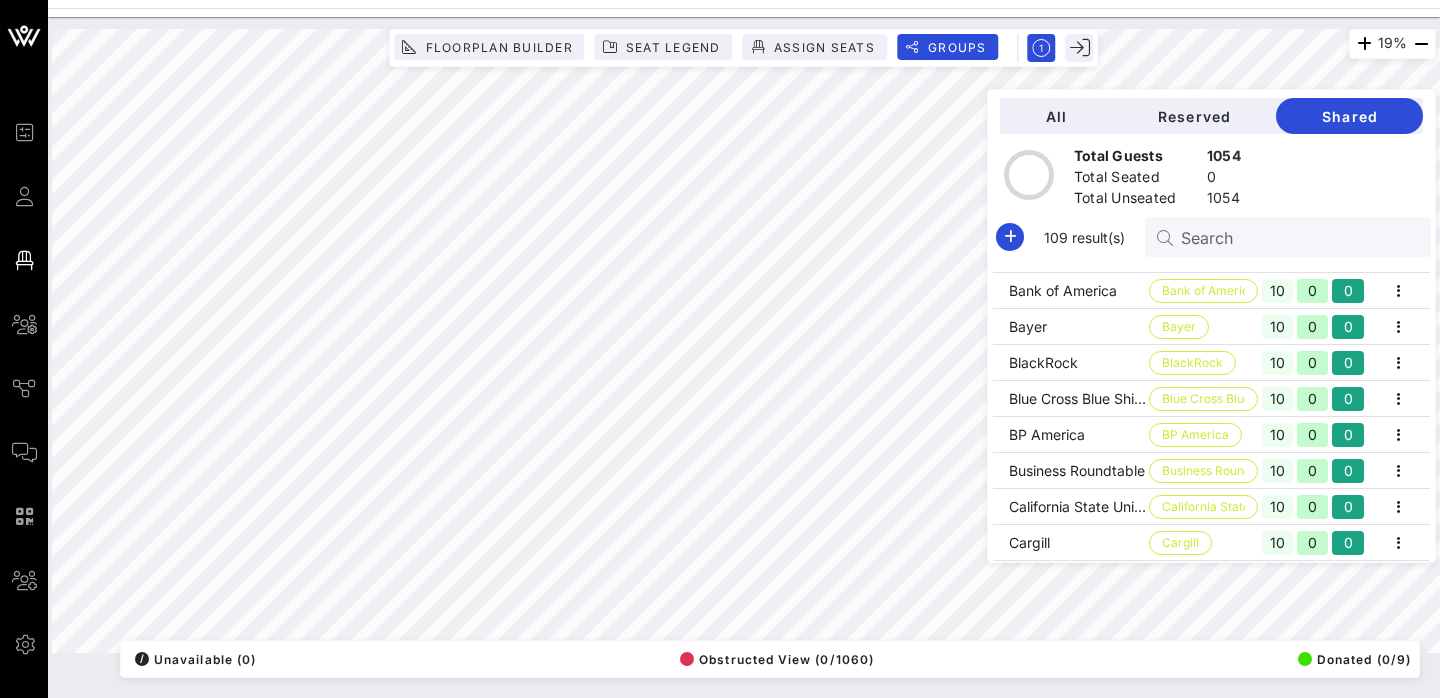 scroll, scrollTop: 932, scrollLeft: 0, axis: vertical 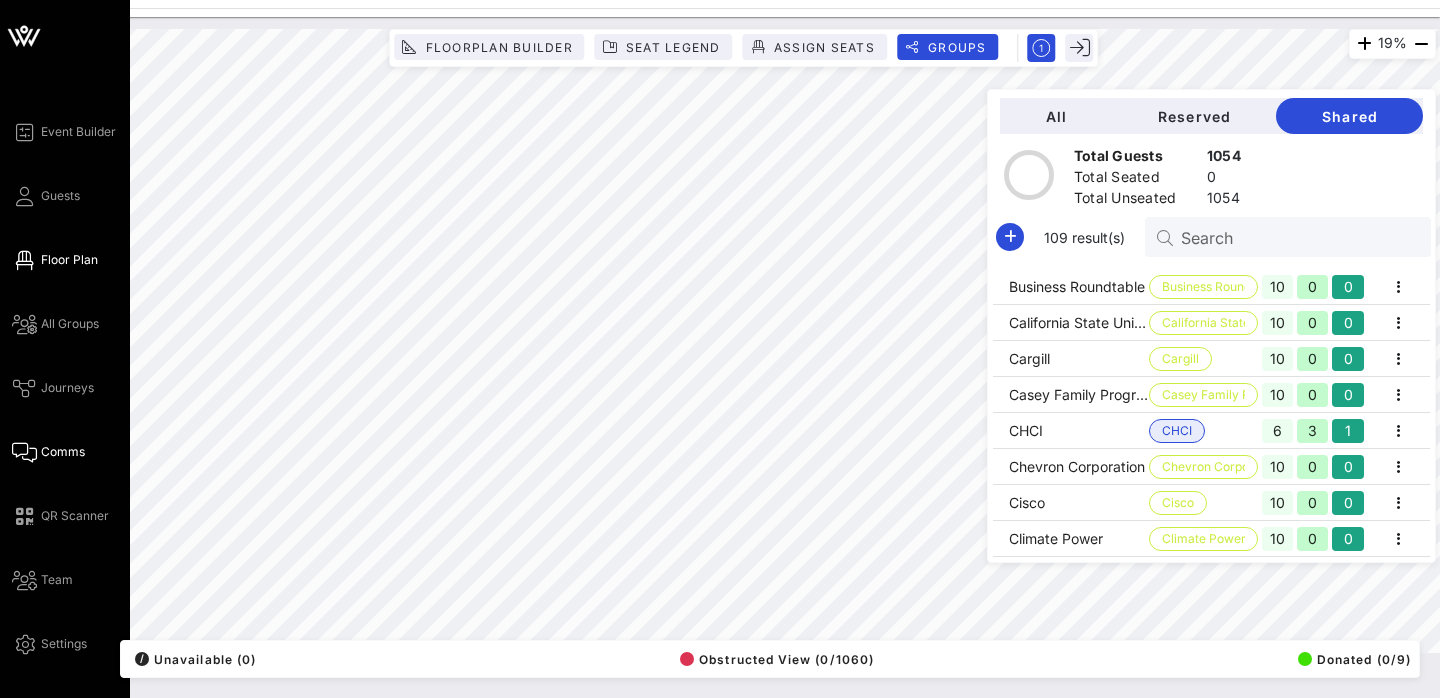 click on "Comms" at bounding box center [63, 452] 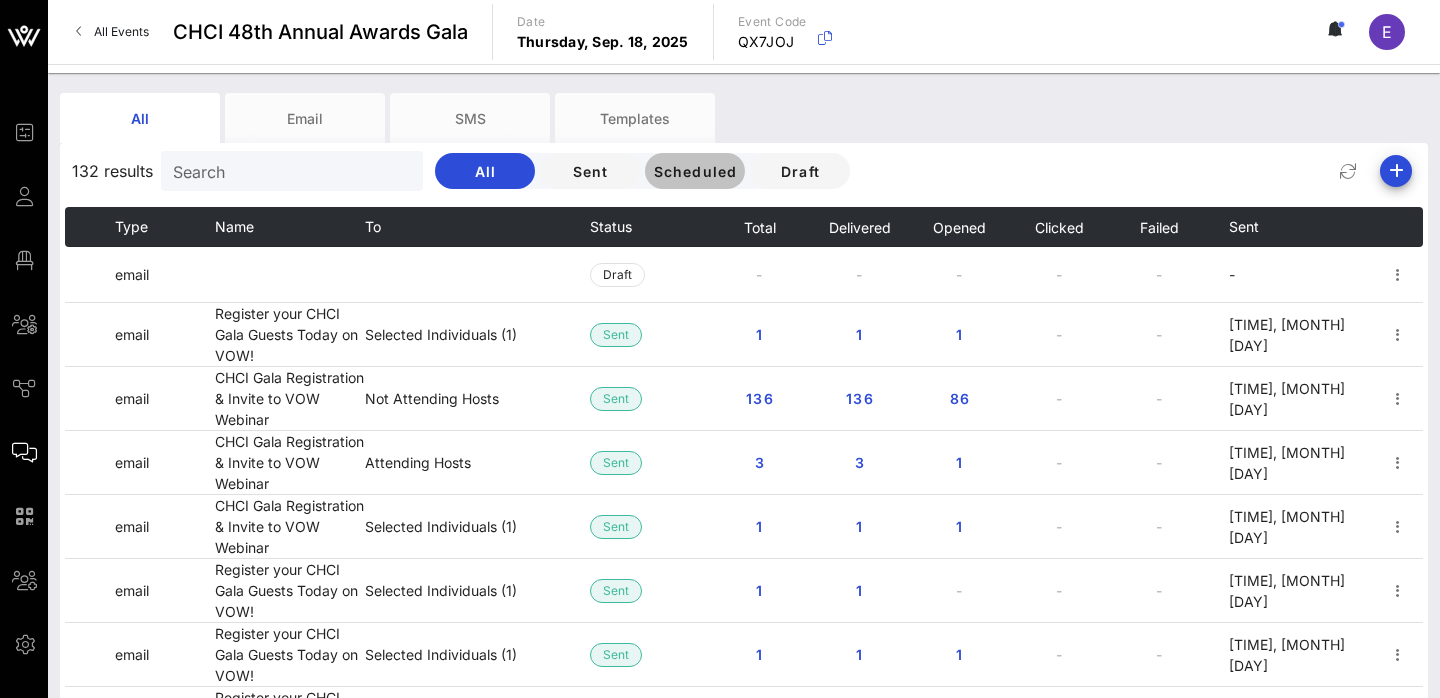 click on "Scheduled" at bounding box center (694, 171) 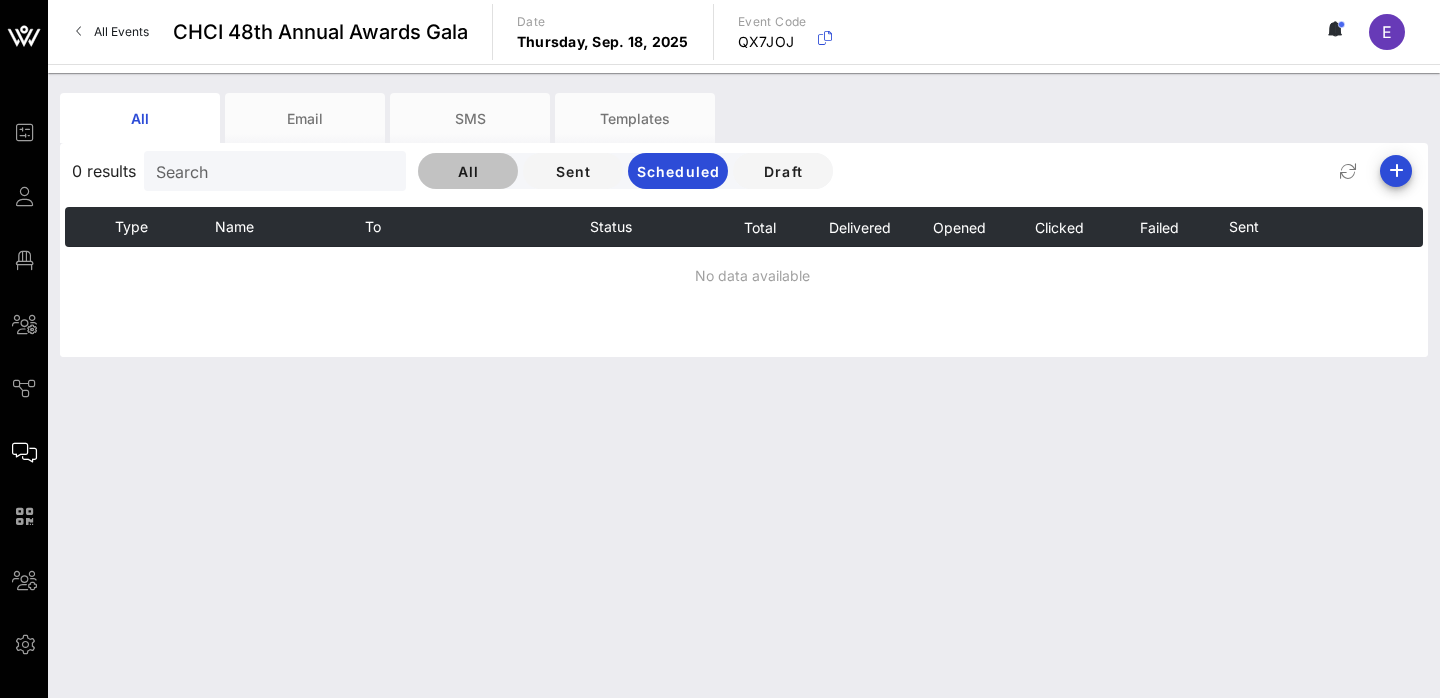 click on "All" at bounding box center [468, 171] 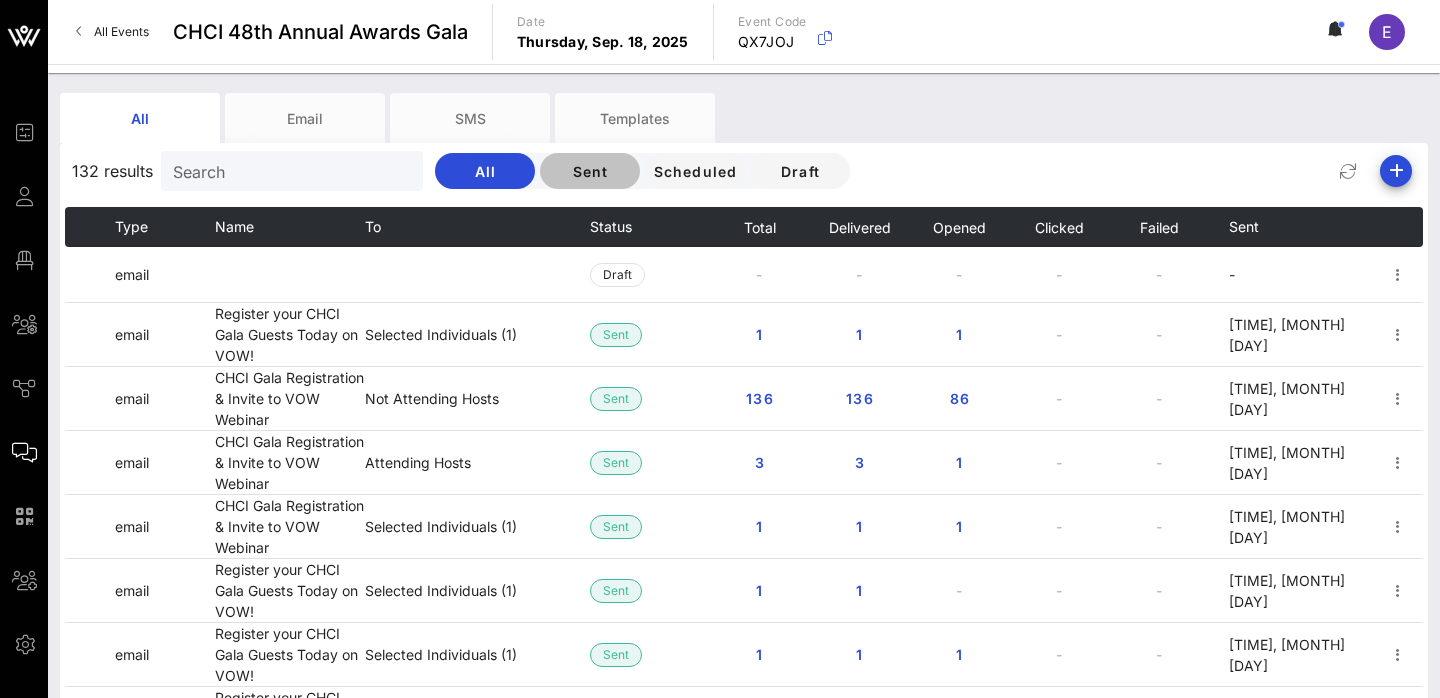 click on "Sent" at bounding box center (590, 171) 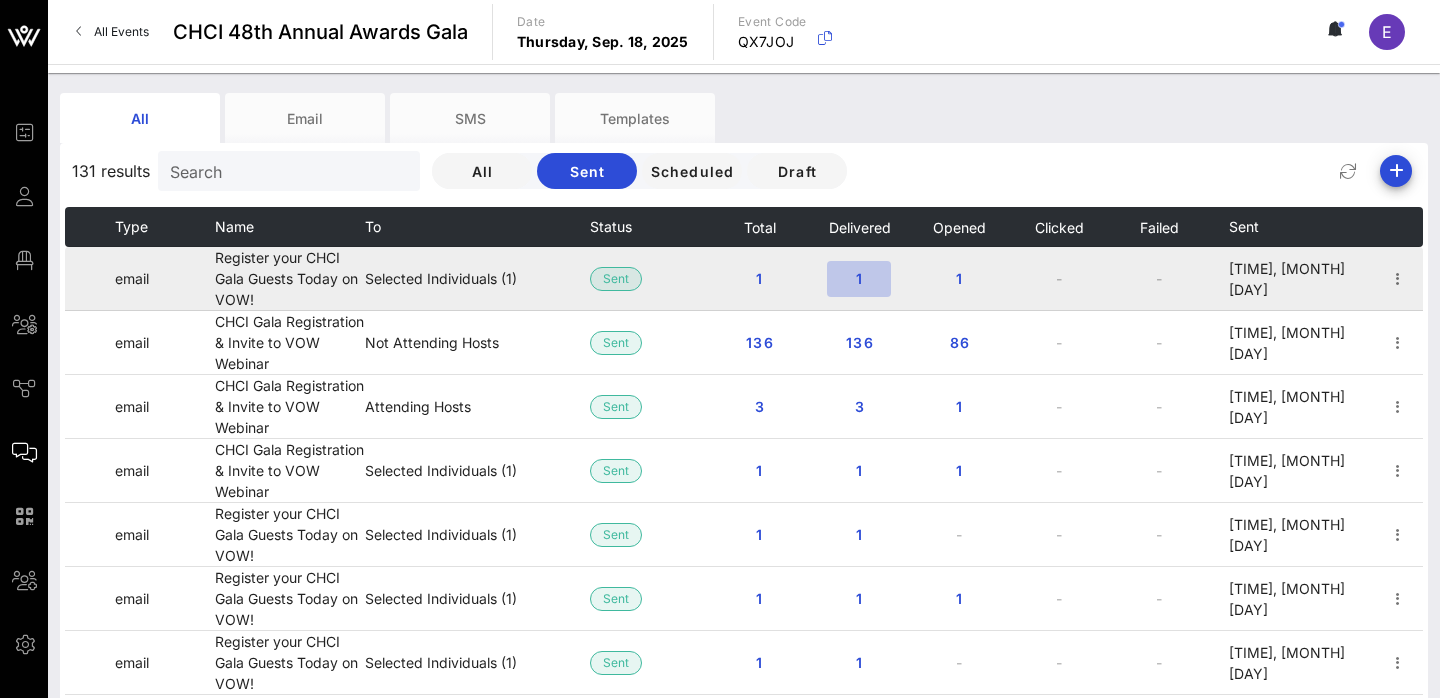 click on "1" at bounding box center (859, 278) 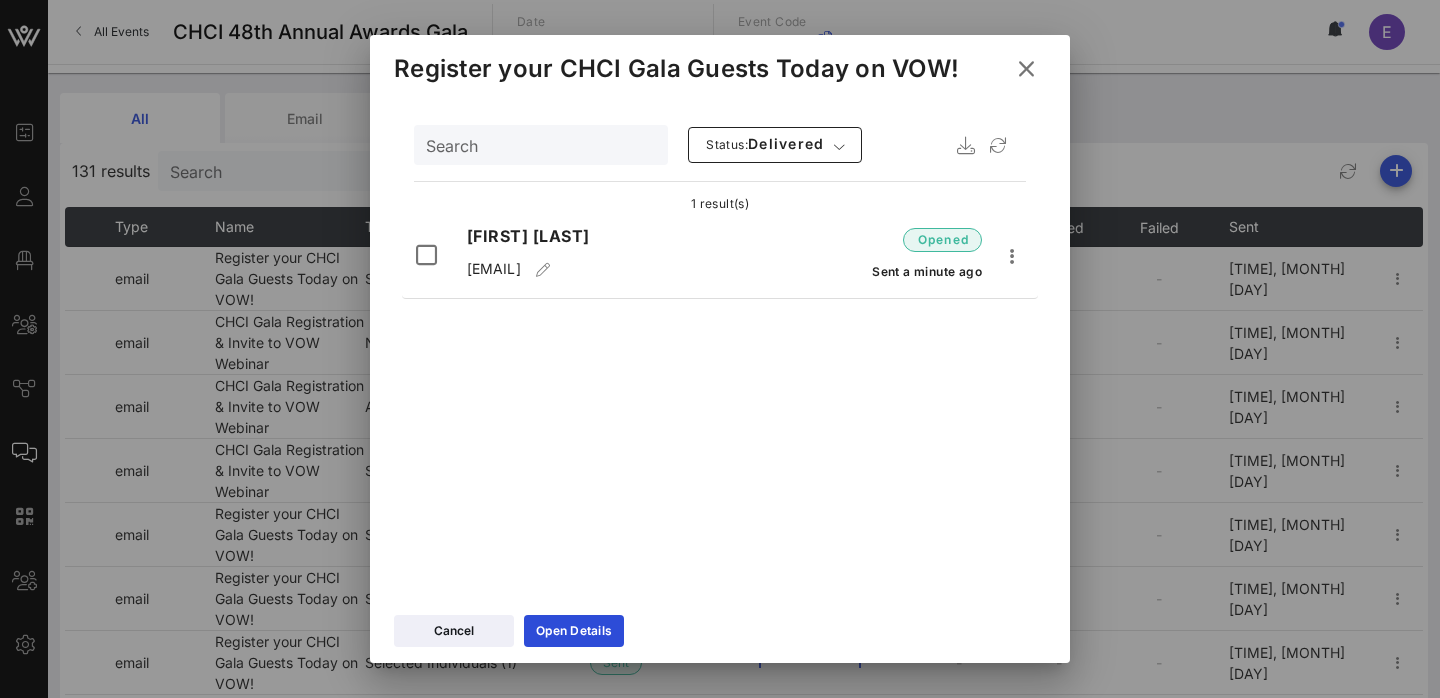 click at bounding box center [1026, 69] 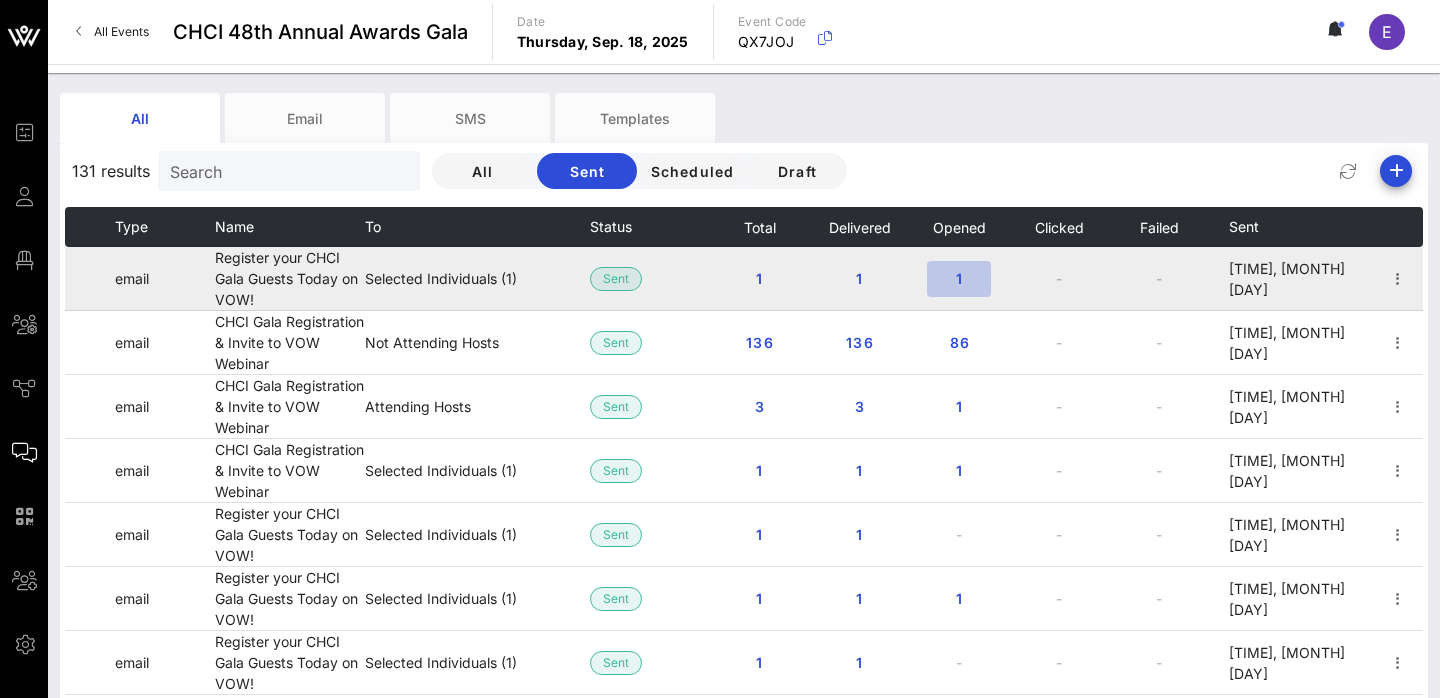 click on "1" at bounding box center [959, 278] 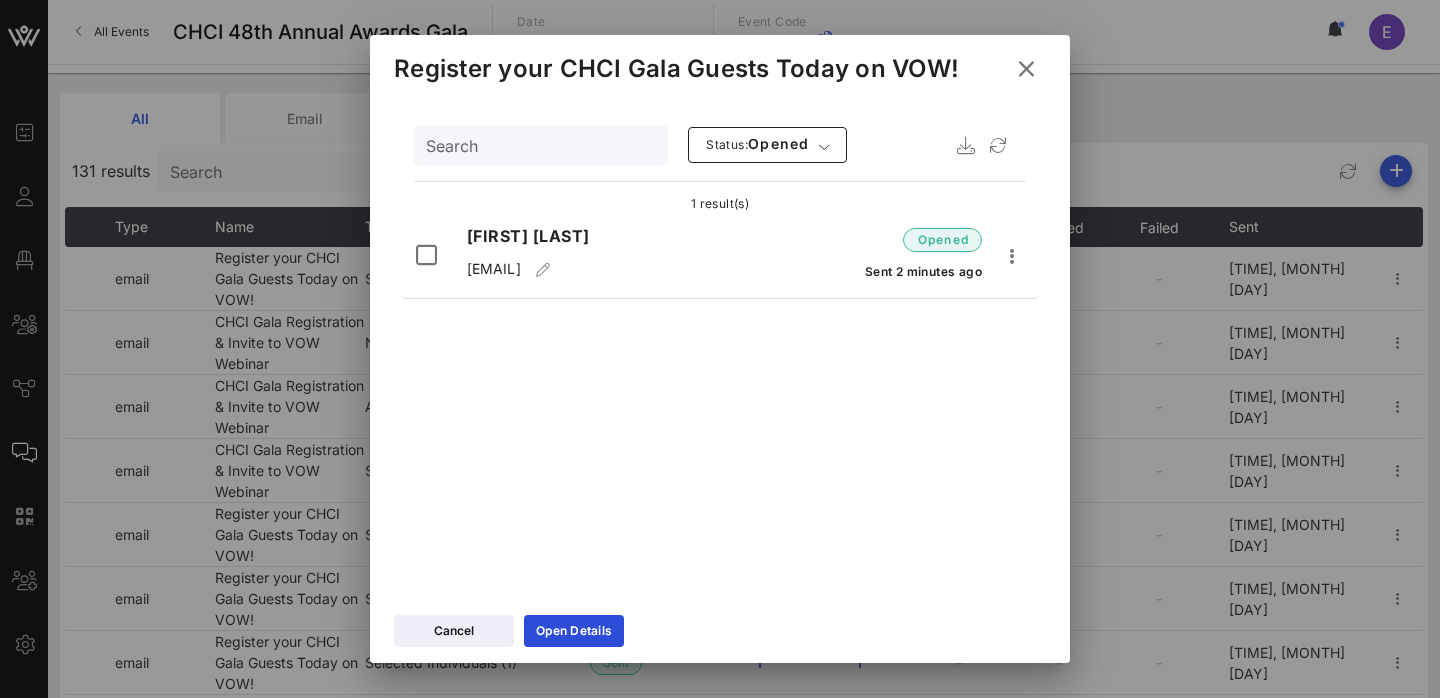 click at bounding box center [1026, 69] 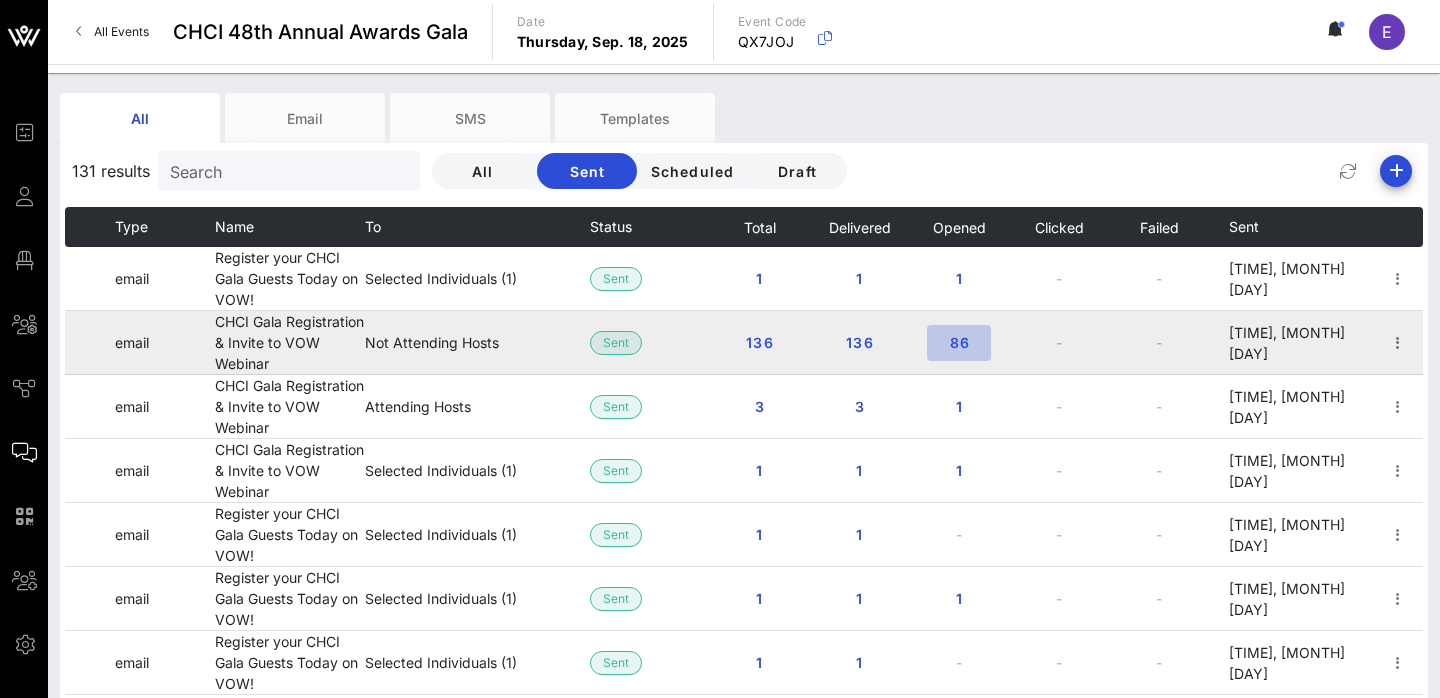 click on "86" at bounding box center (959, 343) 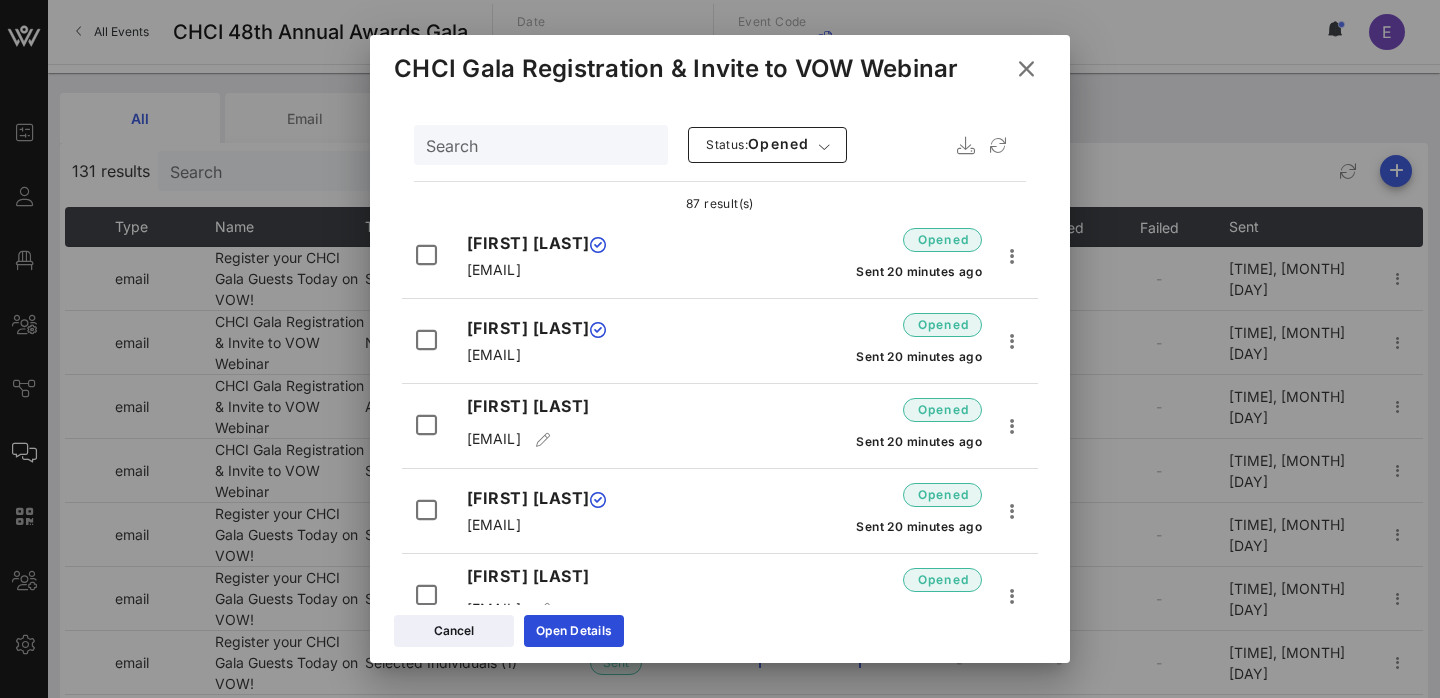 click on "Search" at bounding box center [539, 145] 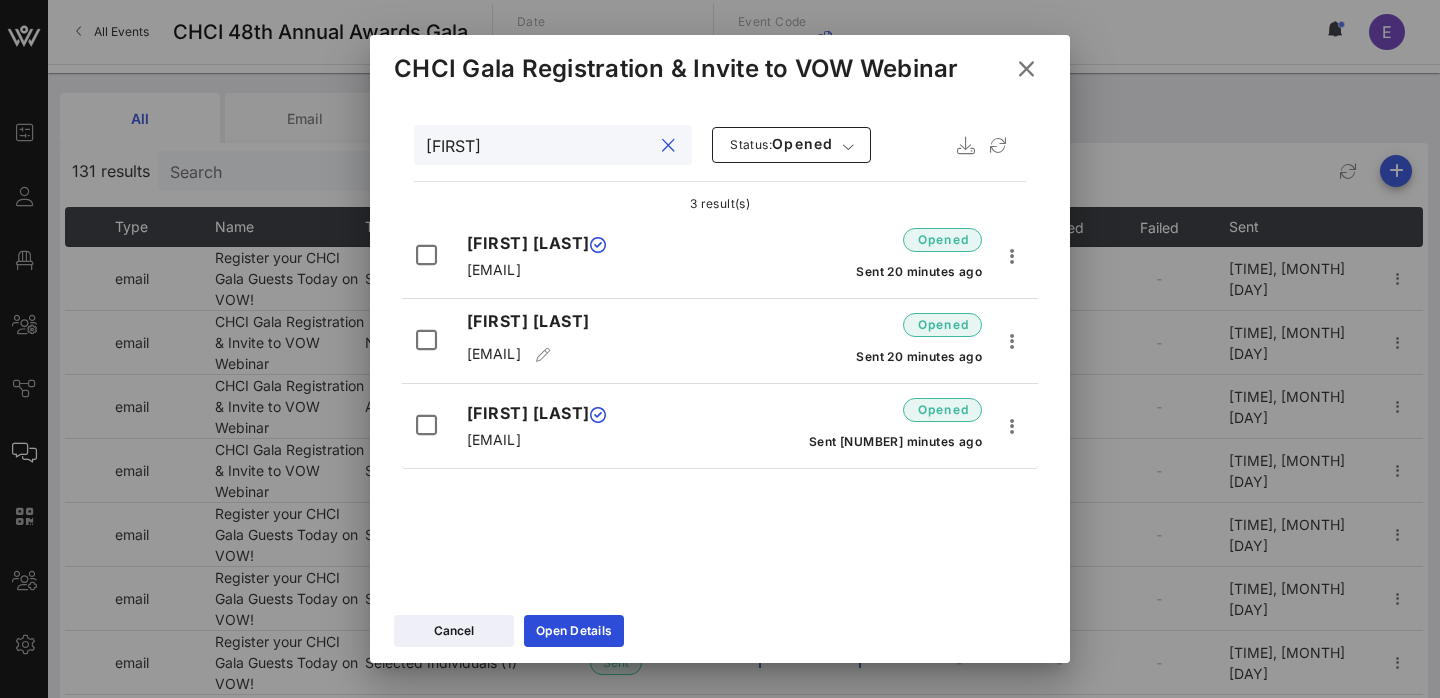 type on "[FIRST]" 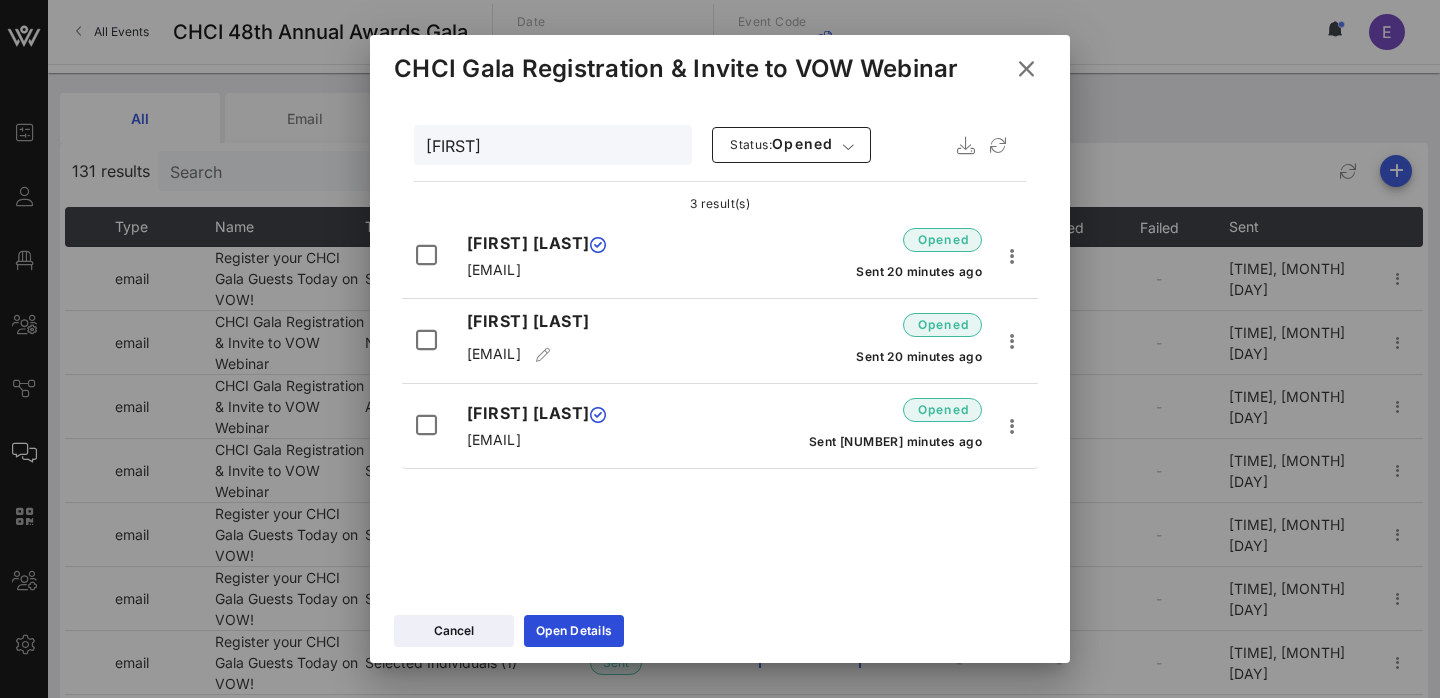click at bounding box center (1026, 68) 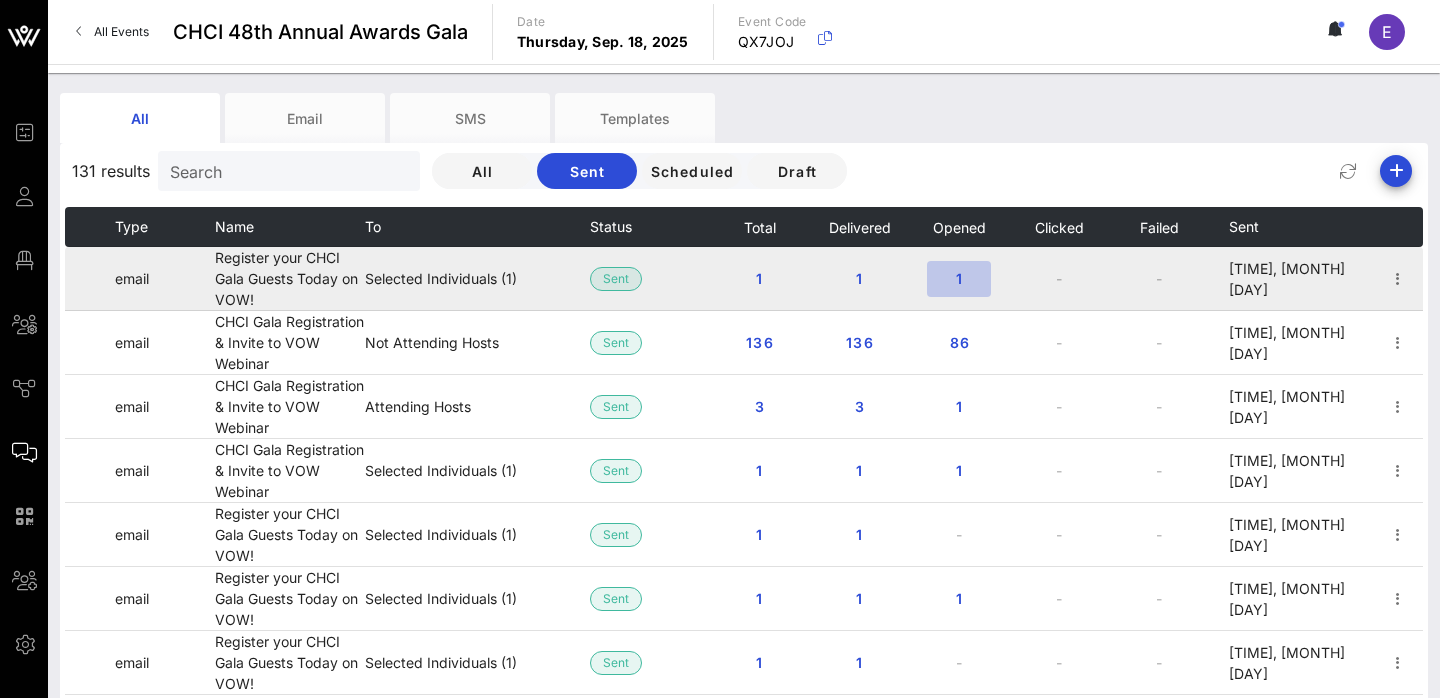 click on "1" at bounding box center [959, 278] 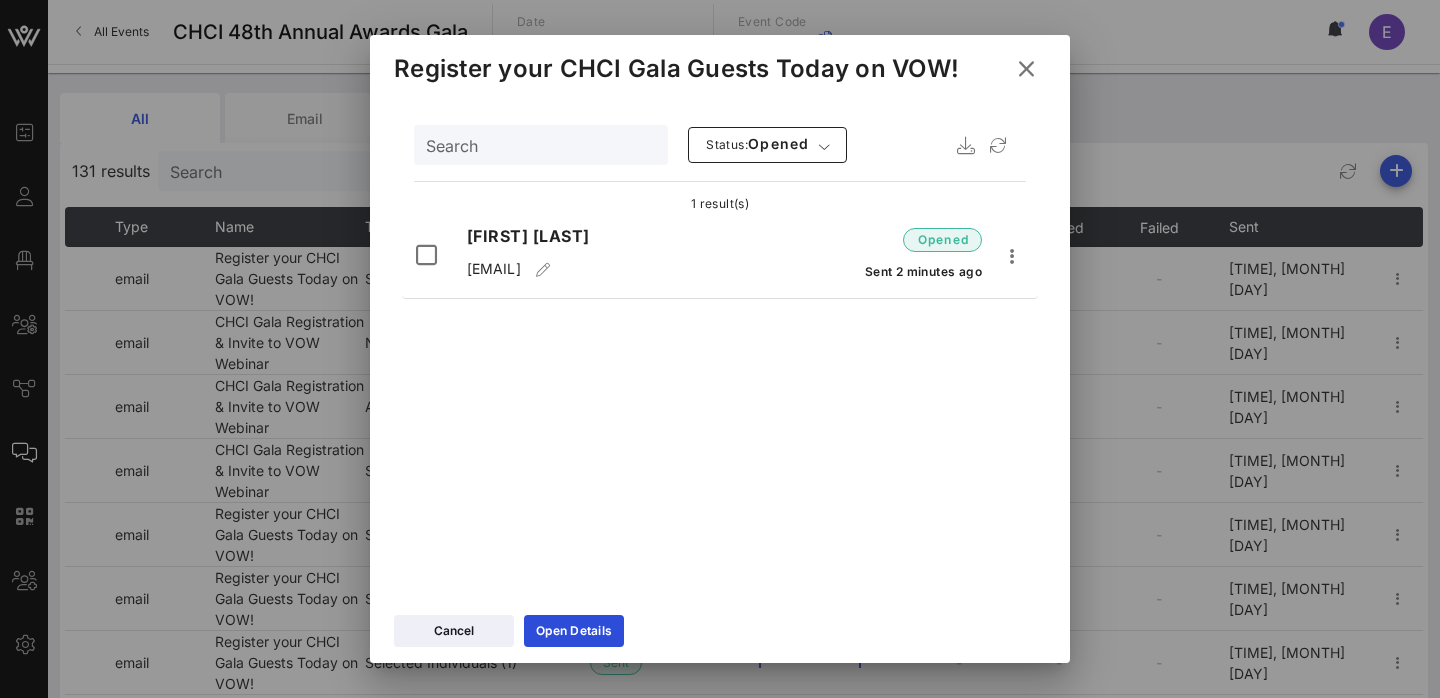 click at bounding box center [720, 349] 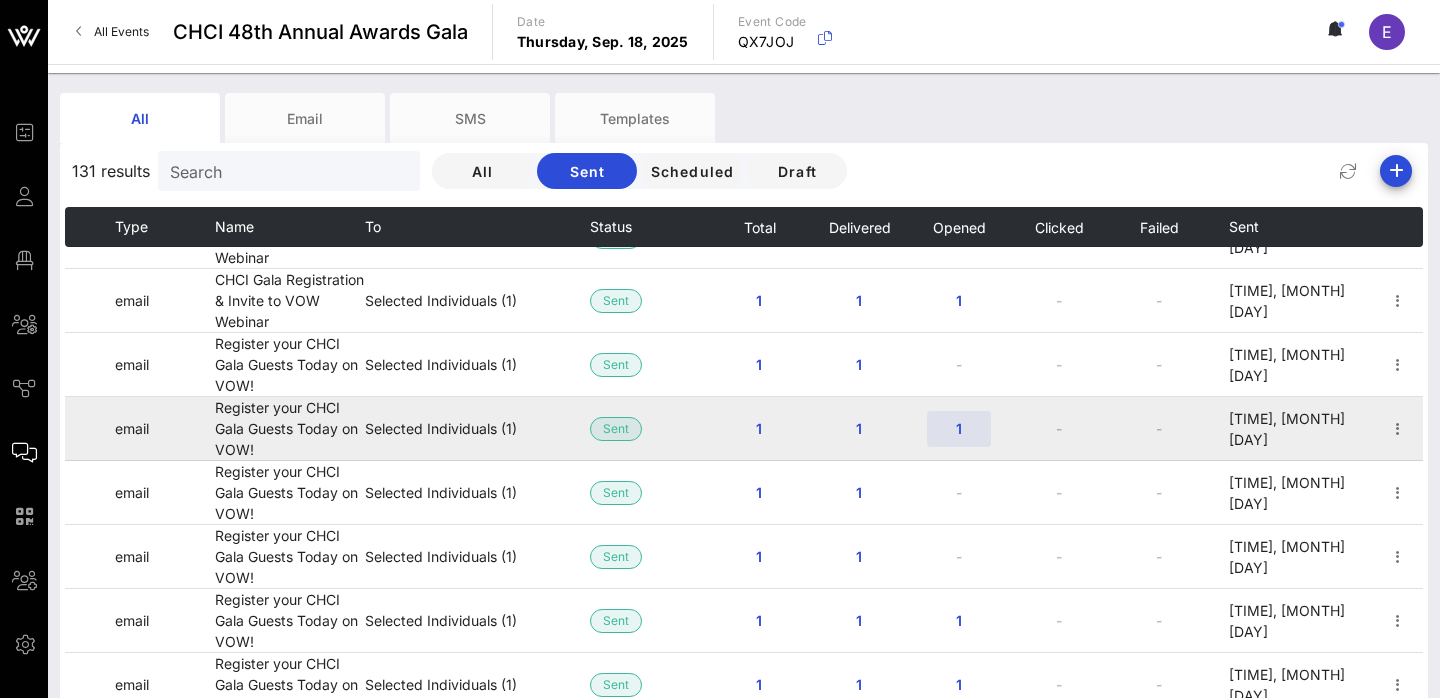 scroll, scrollTop: 180, scrollLeft: 0, axis: vertical 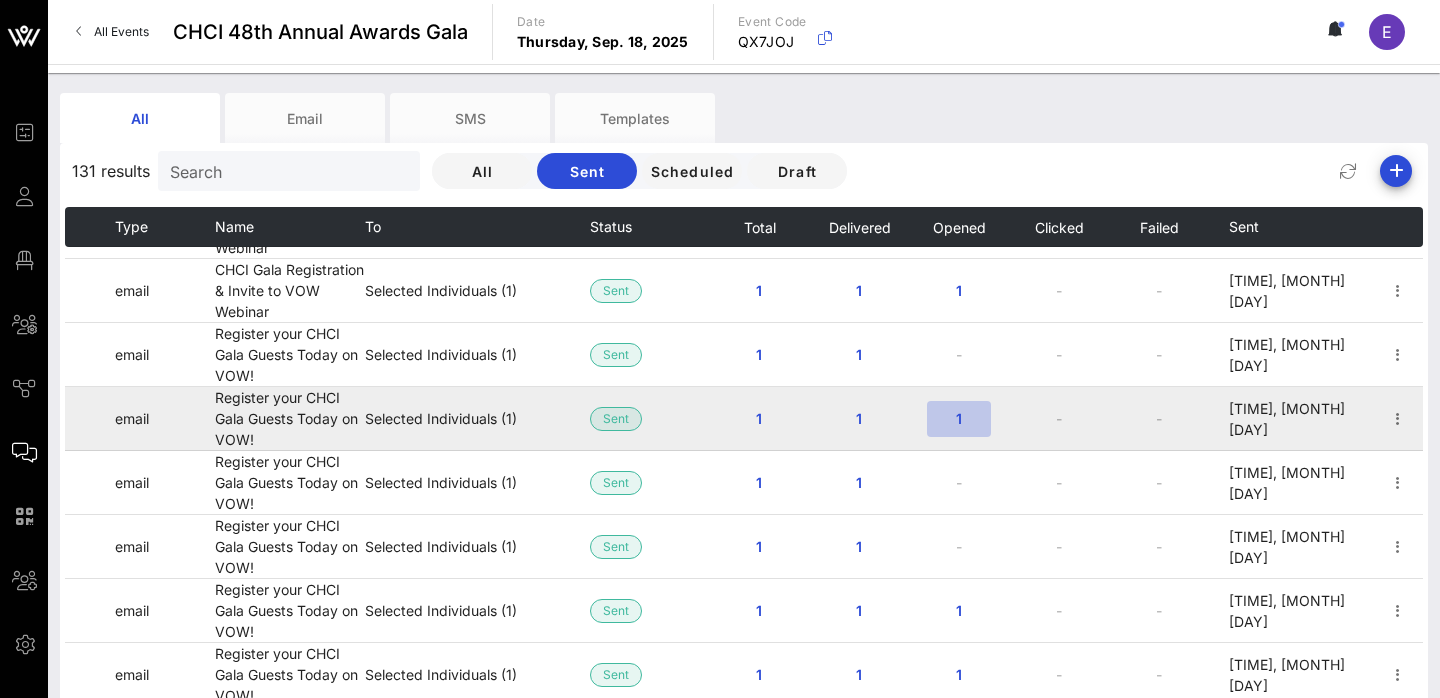 click on "1" at bounding box center (959, 418) 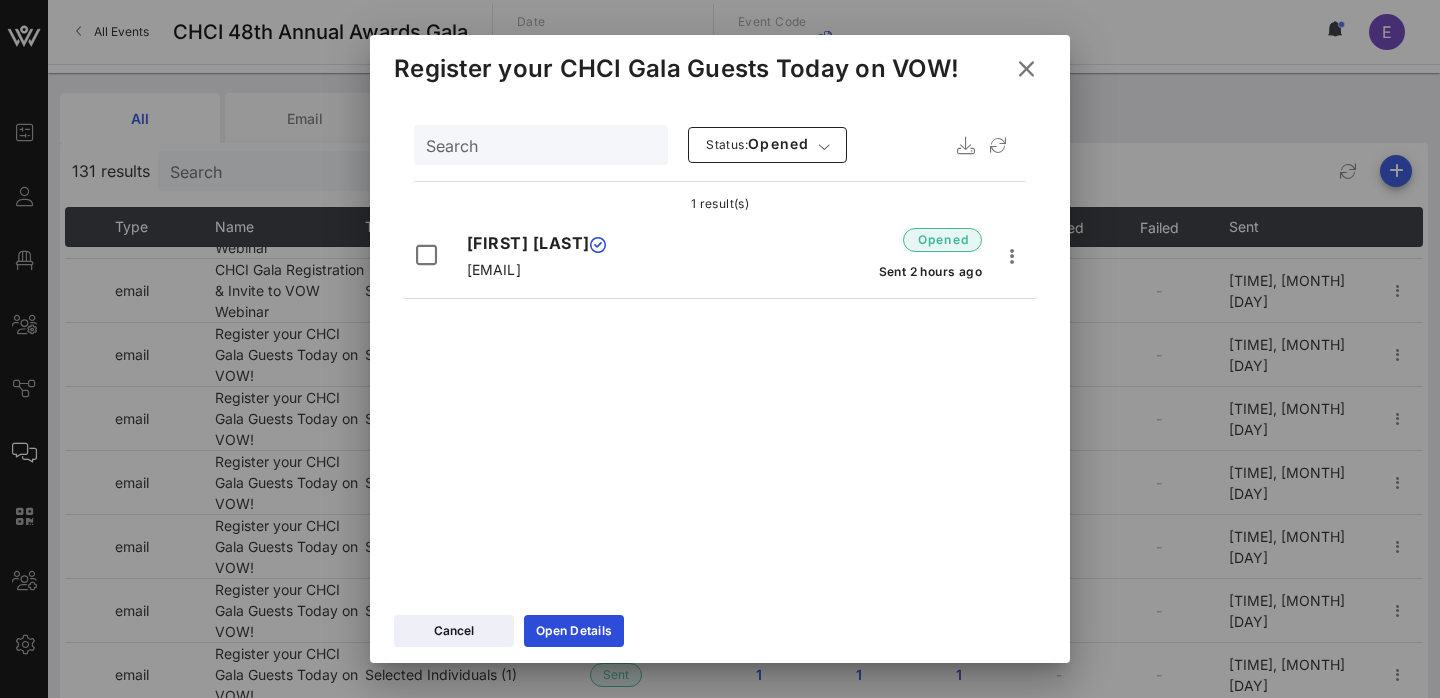 click at bounding box center [1026, 68] 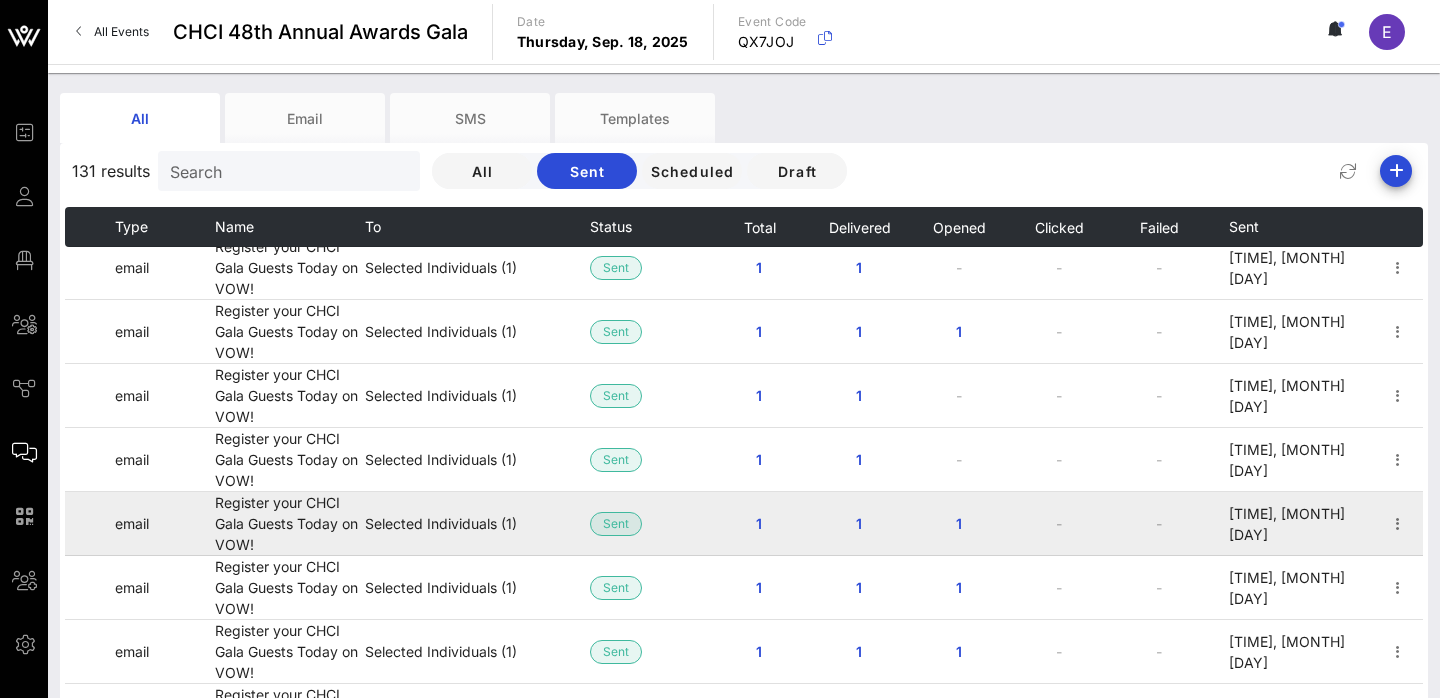 scroll, scrollTop: 297, scrollLeft: 0, axis: vertical 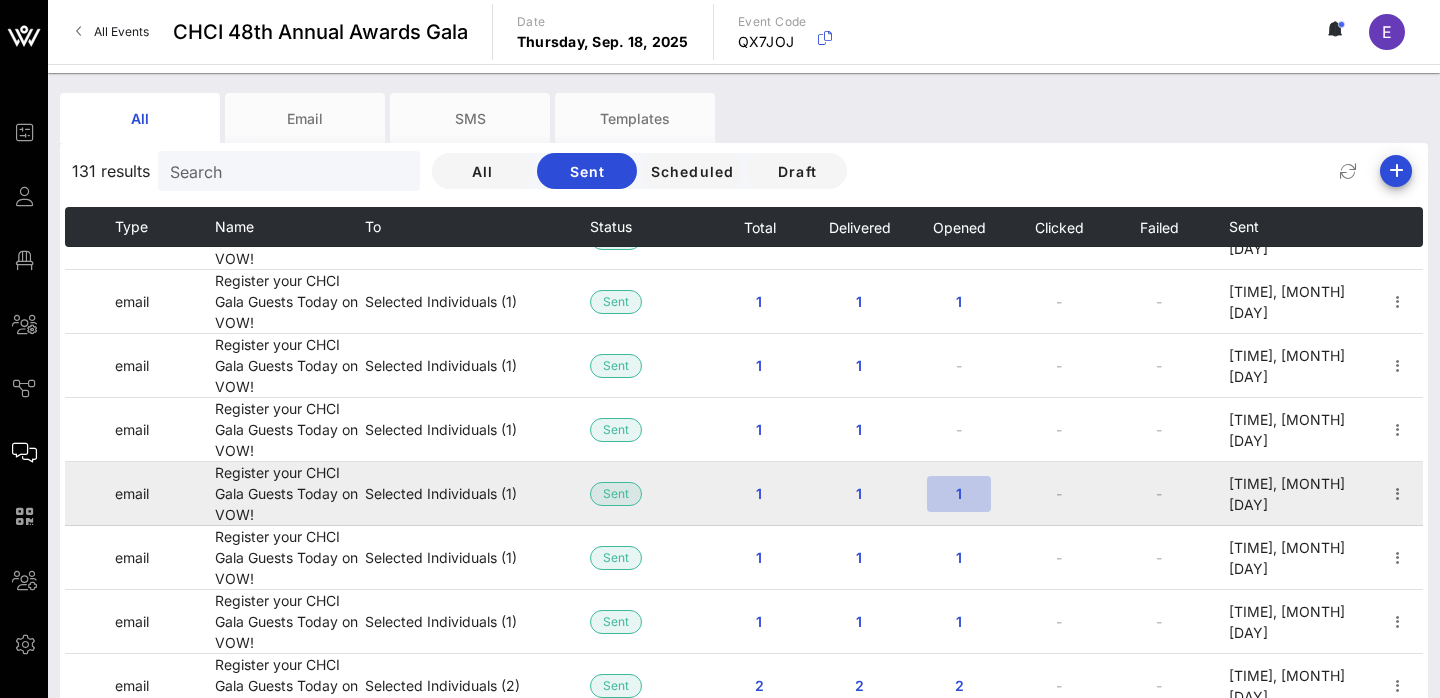 click on "1" at bounding box center (959, 493) 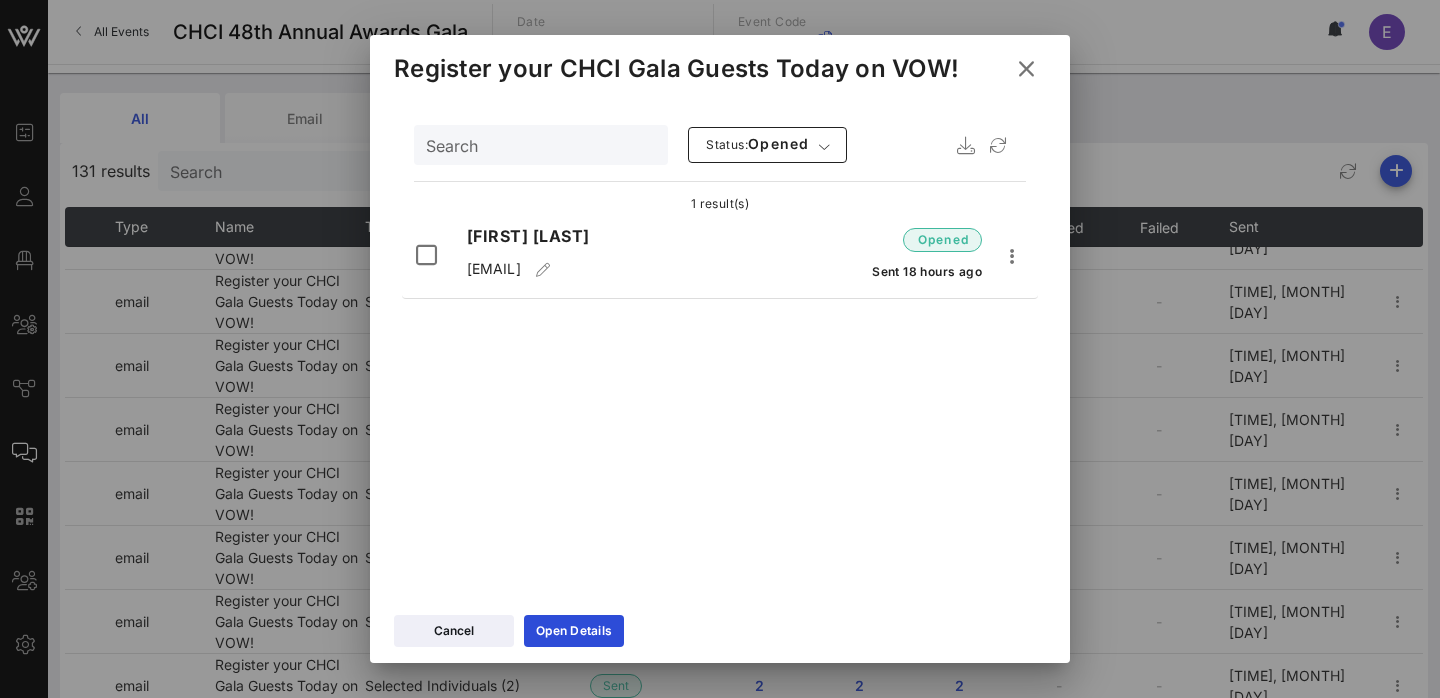 click at bounding box center (1026, 69) 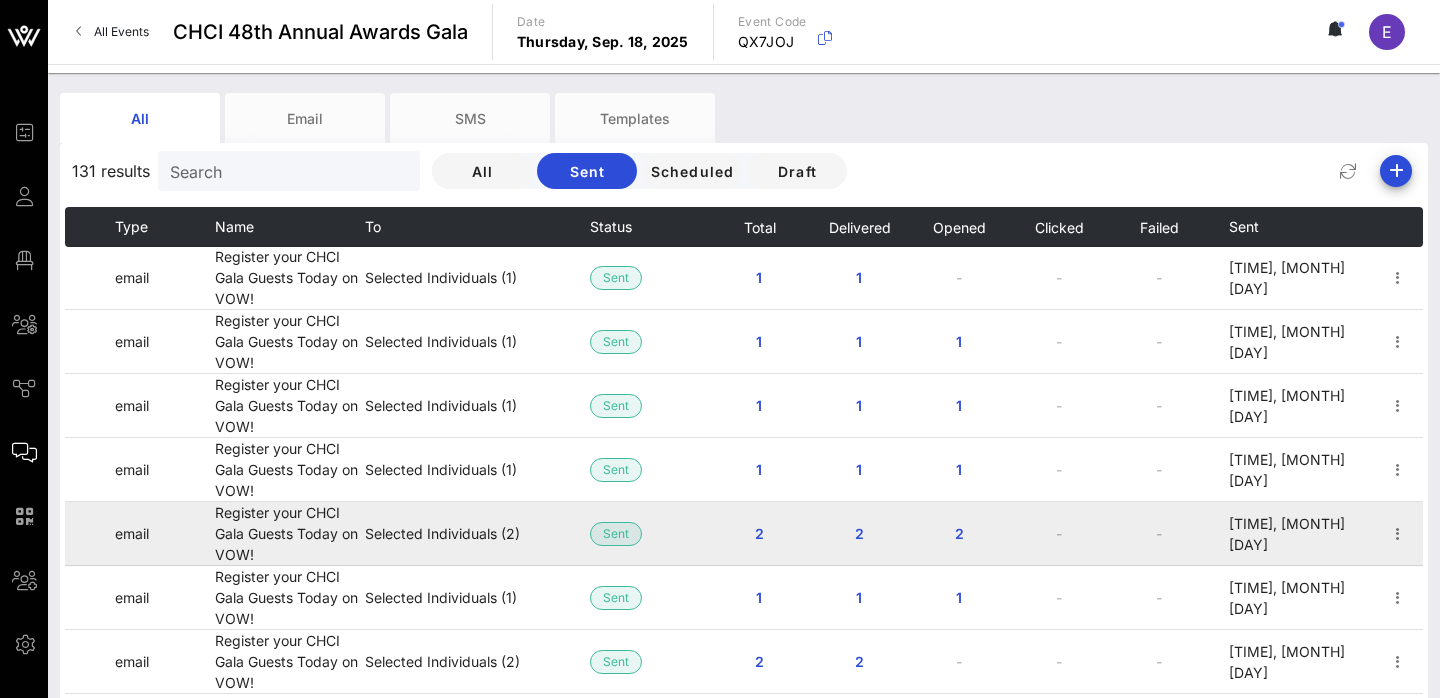 scroll, scrollTop: 456, scrollLeft: 0, axis: vertical 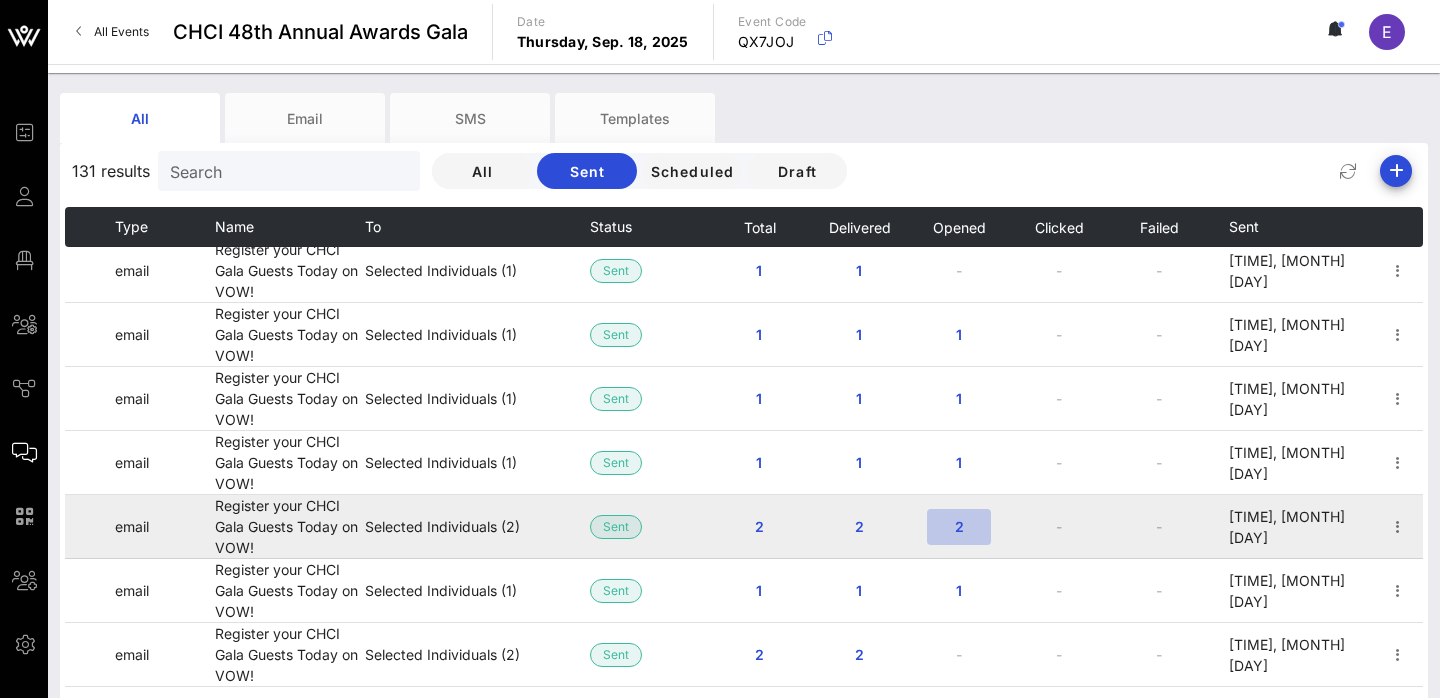 click on "2" at bounding box center (959, 526) 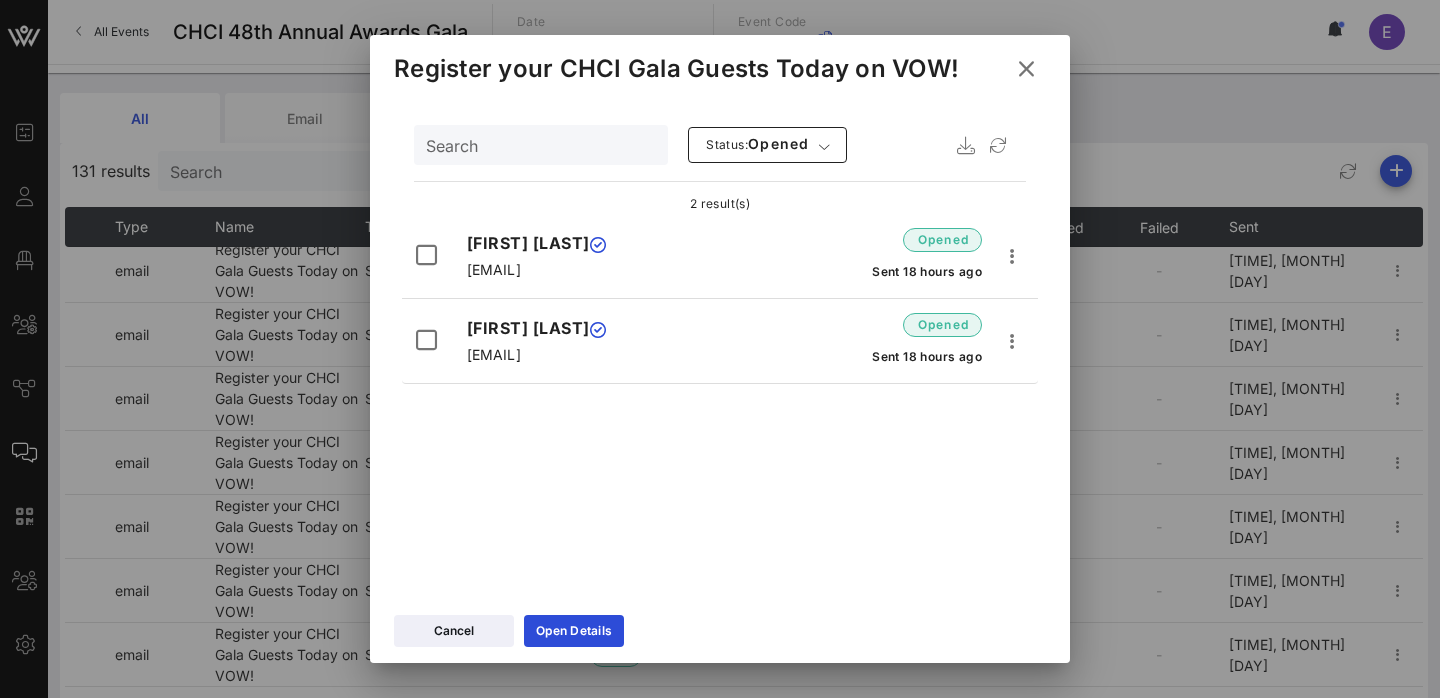 click at bounding box center [1026, 69] 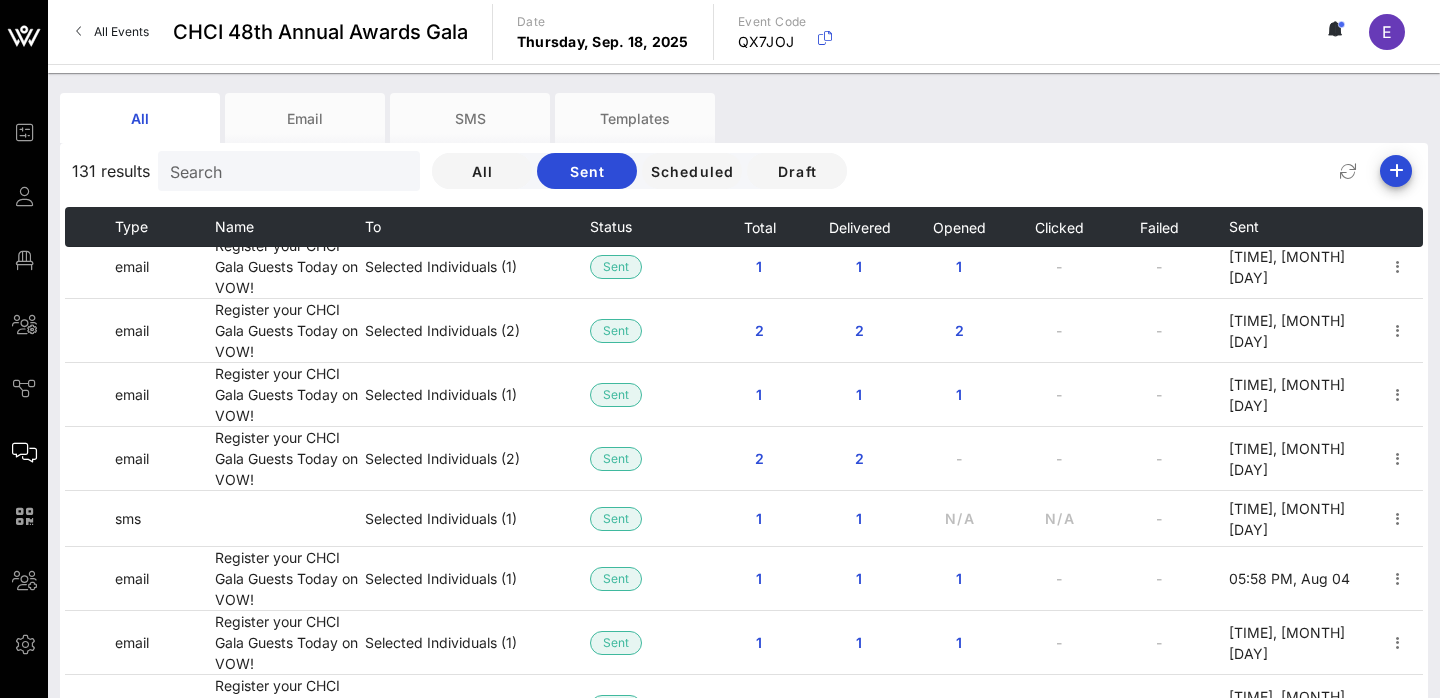 scroll, scrollTop: 658, scrollLeft: 0, axis: vertical 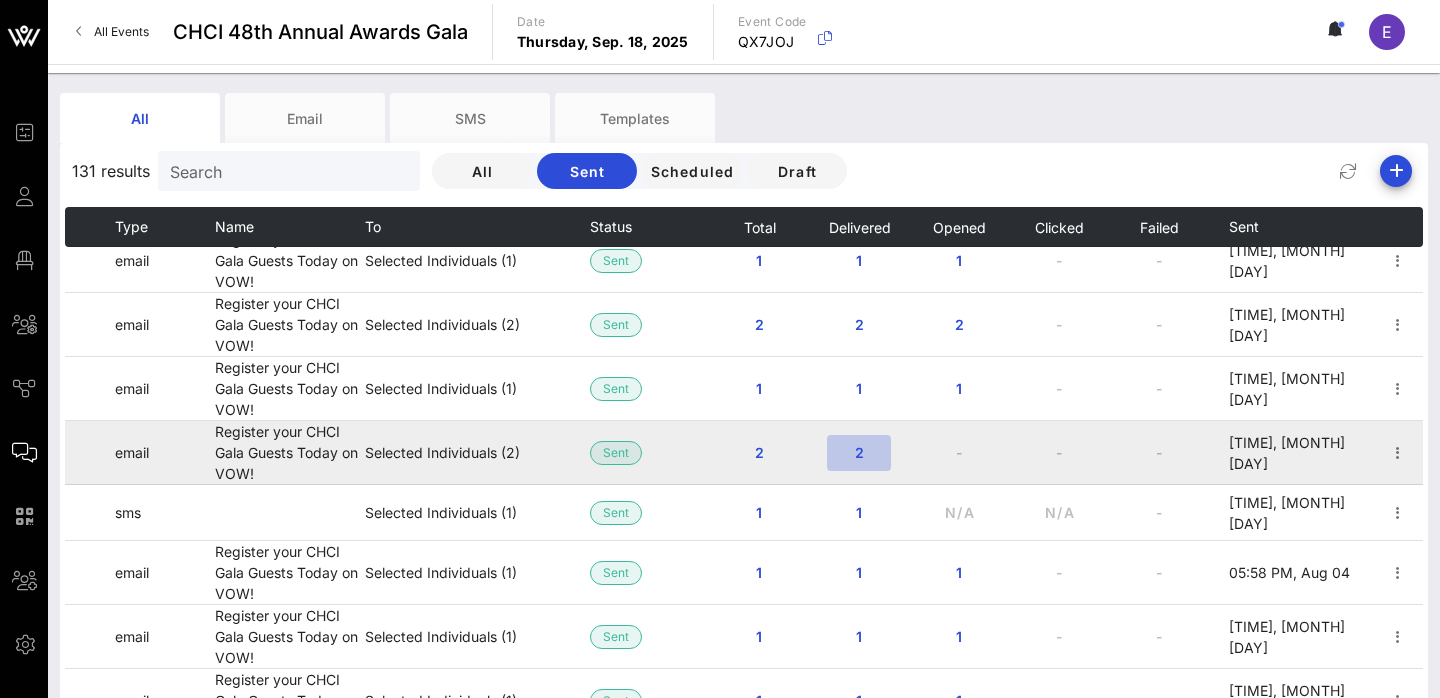 click on "2" at bounding box center [859, 452] 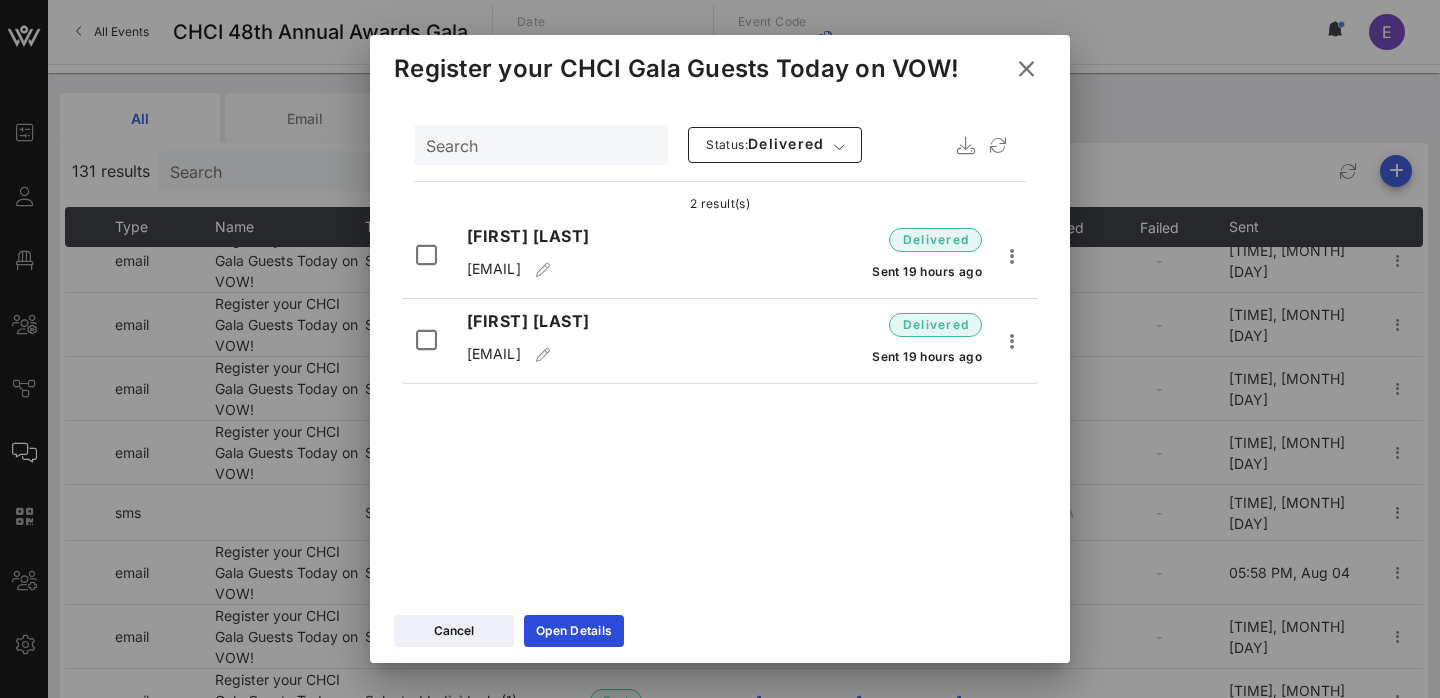 click at bounding box center (1026, 69) 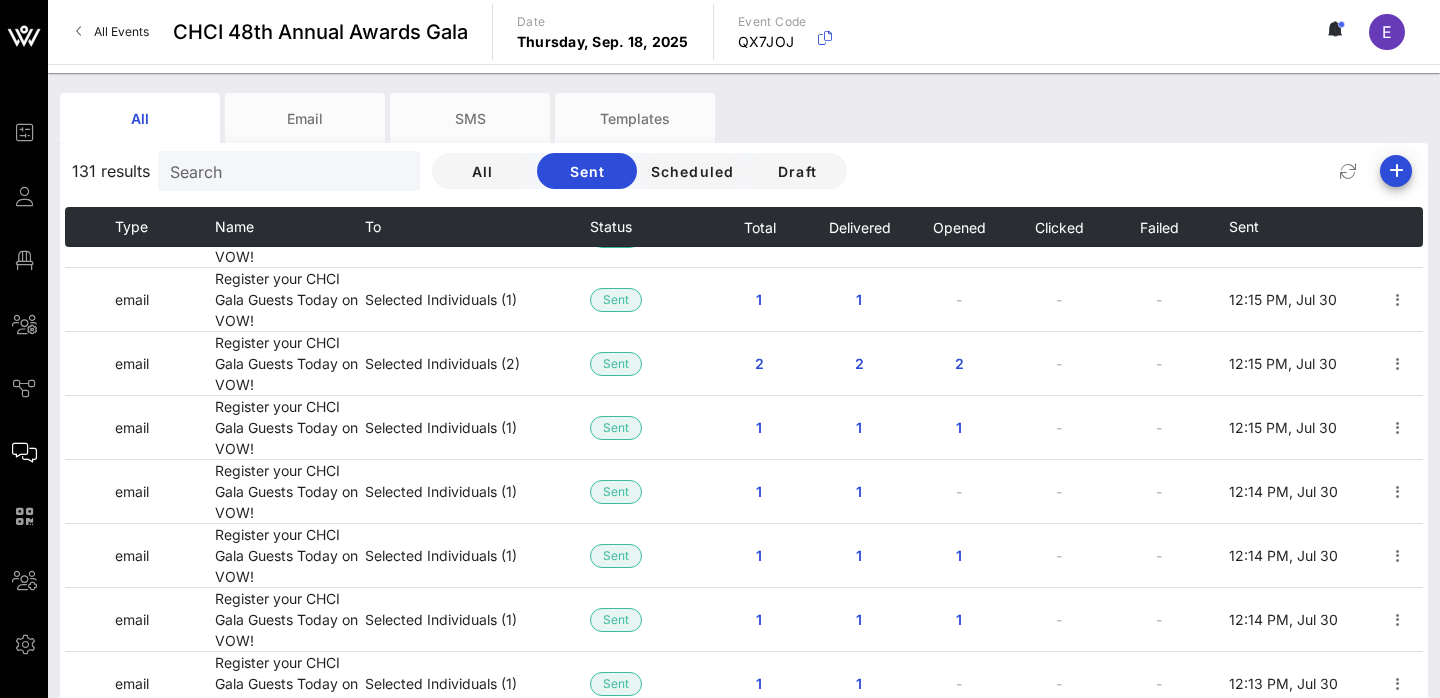 scroll, scrollTop: 2631, scrollLeft: 0, axis: vertical 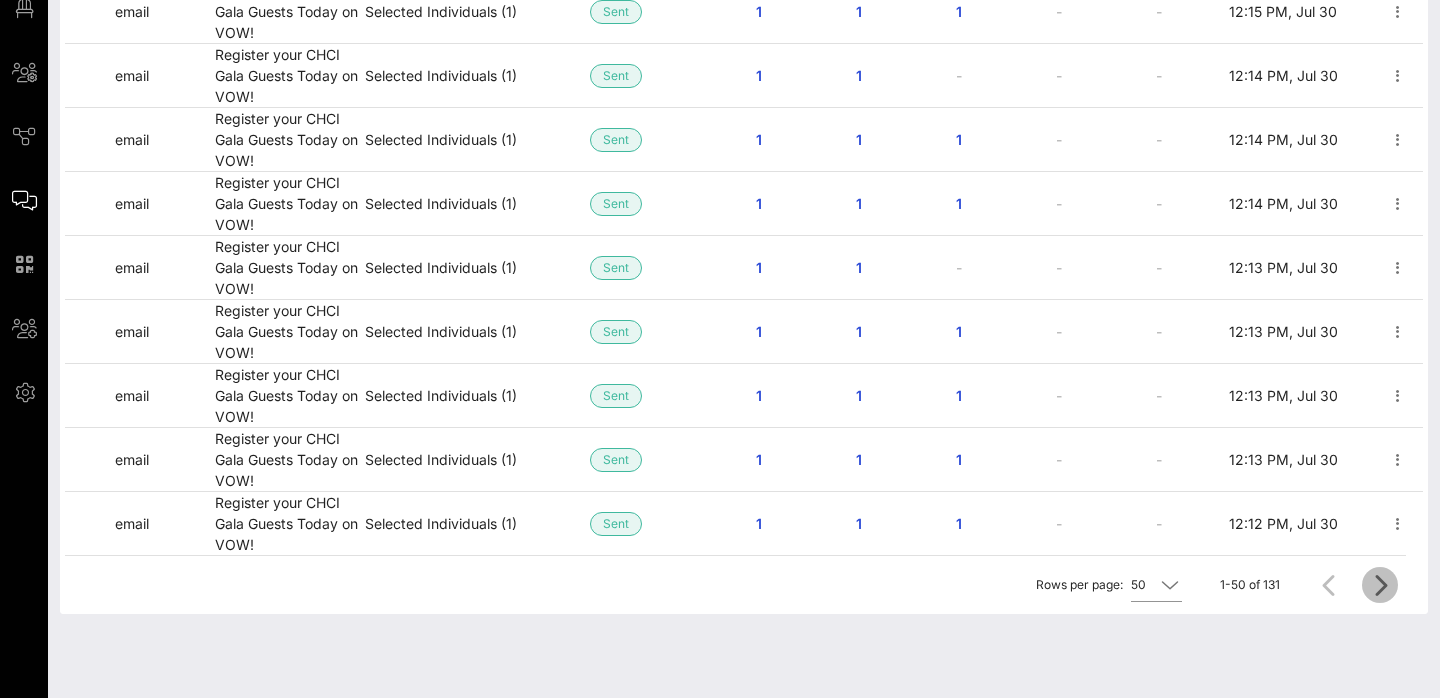 click at bounding box center [1380, 585] 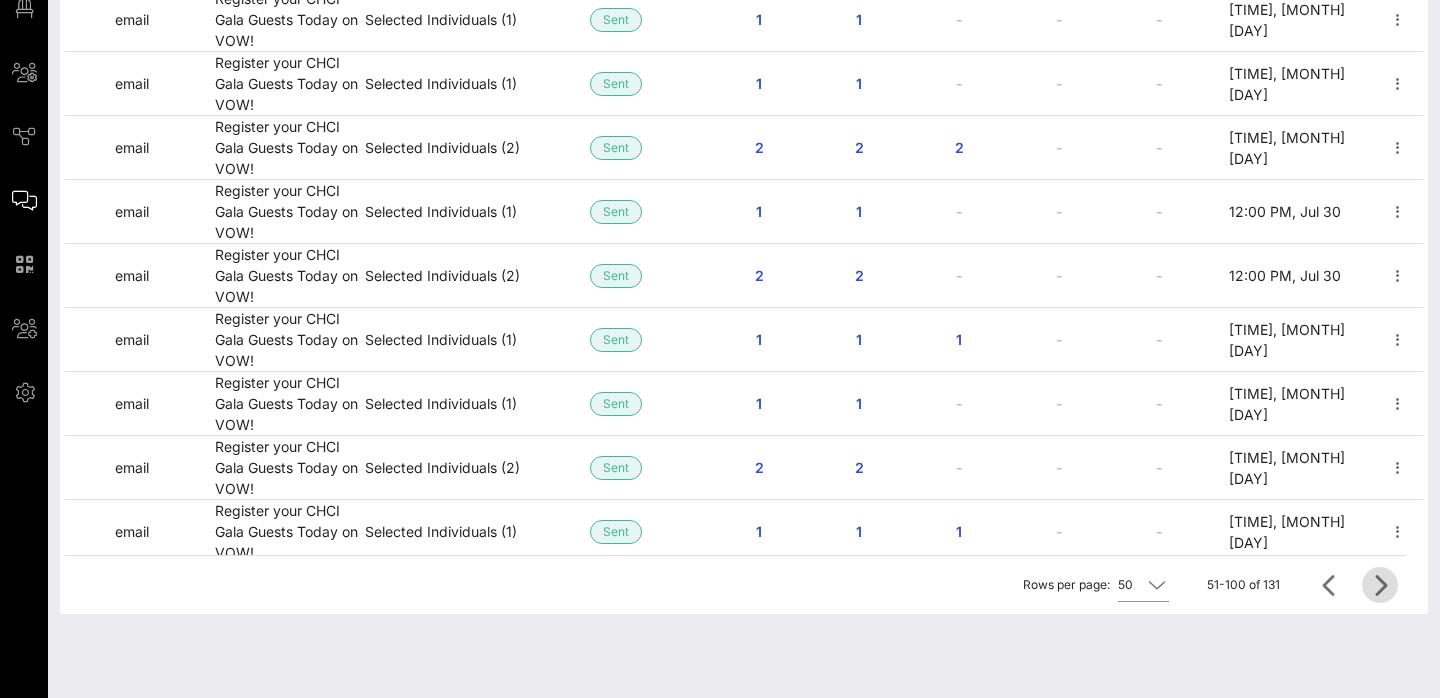 click at bounding box center (1380, 585) 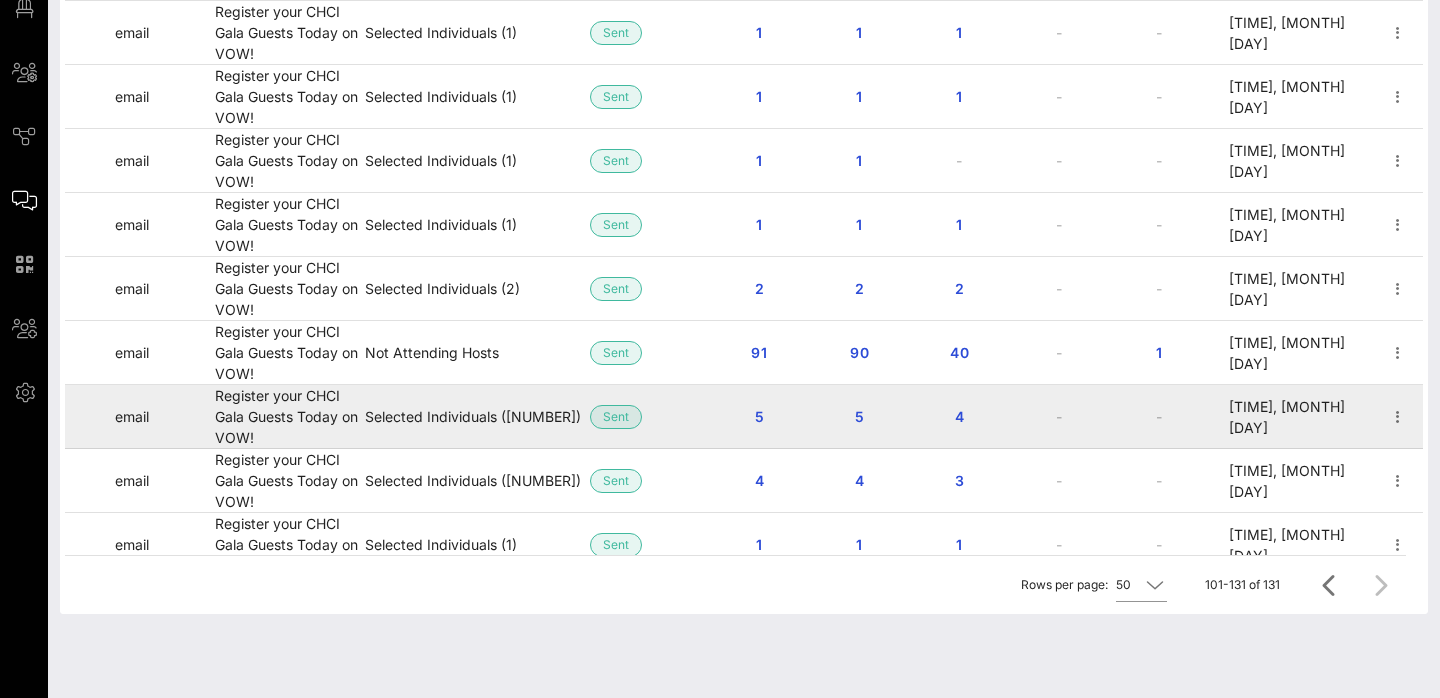 scroll, scrollTop: 1060, scrollLeft: 0, axis: vertical 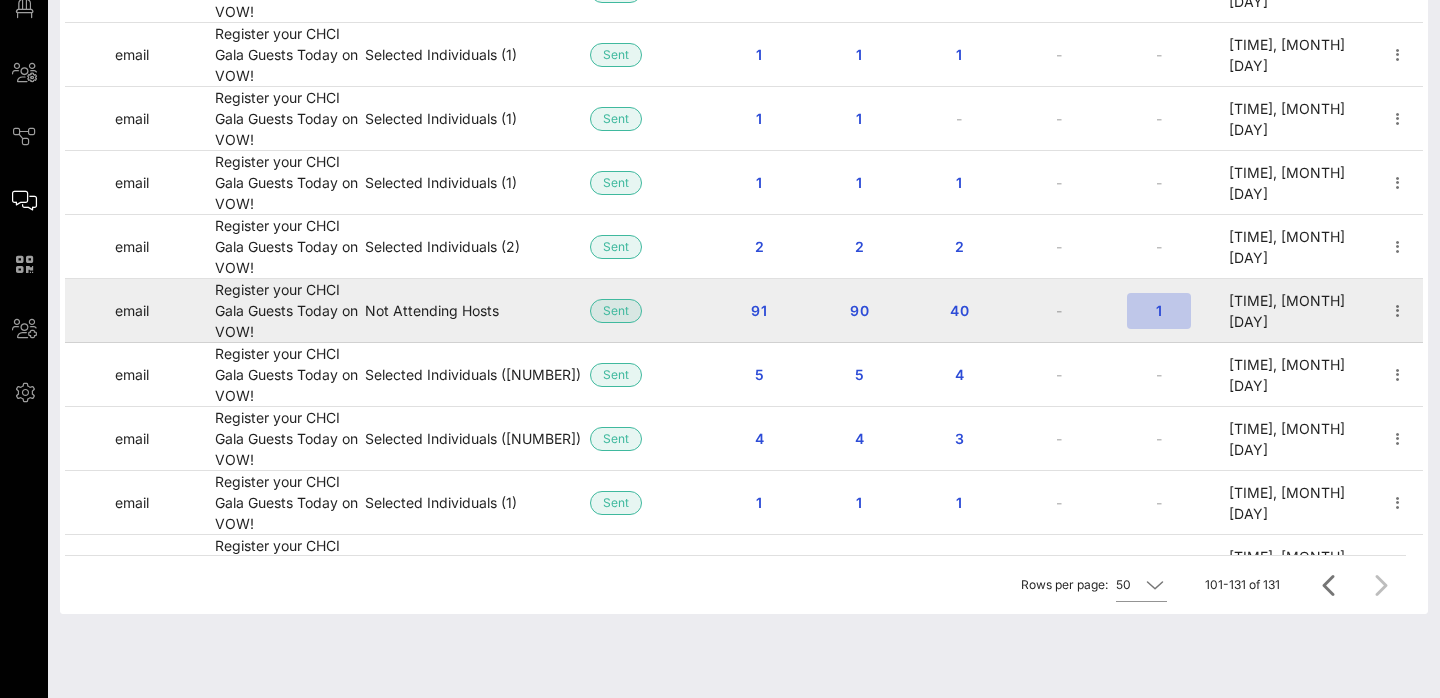click on "1" at bounding box center [1159, 310] 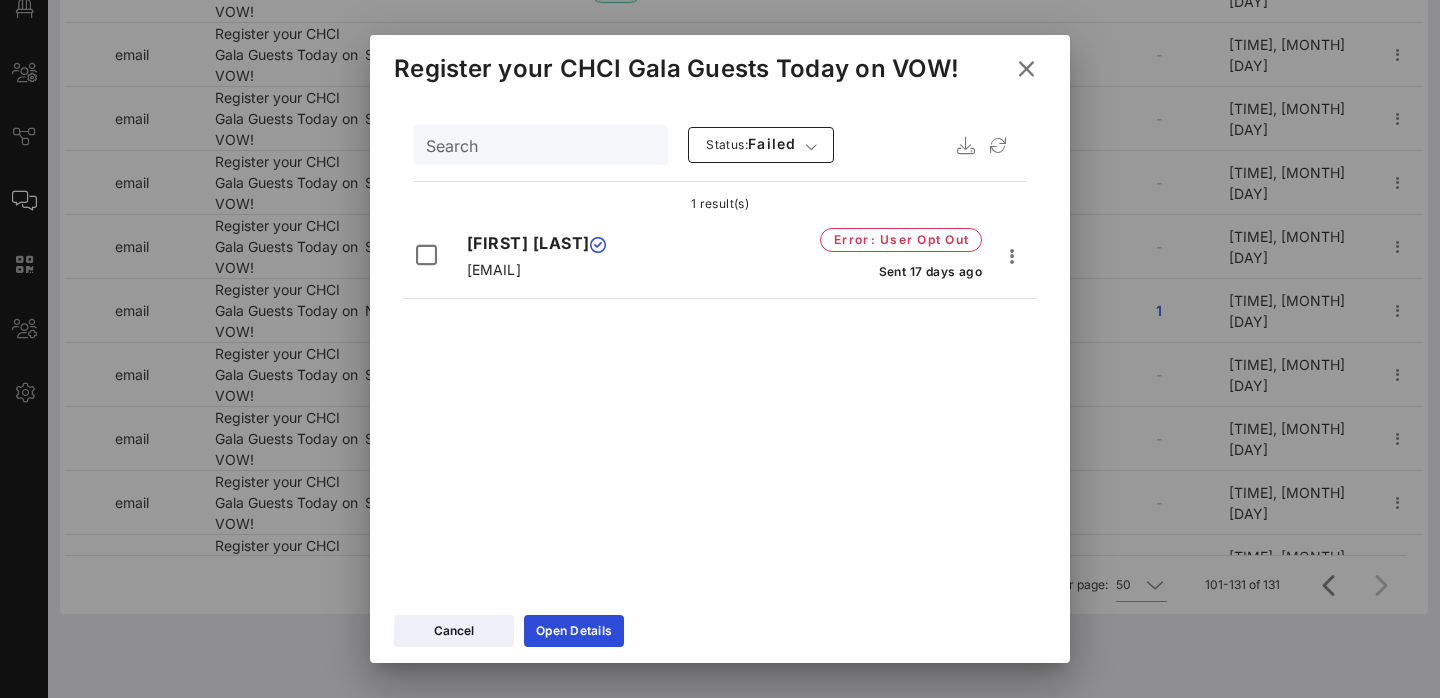 click at bounding box center [1026, 69] 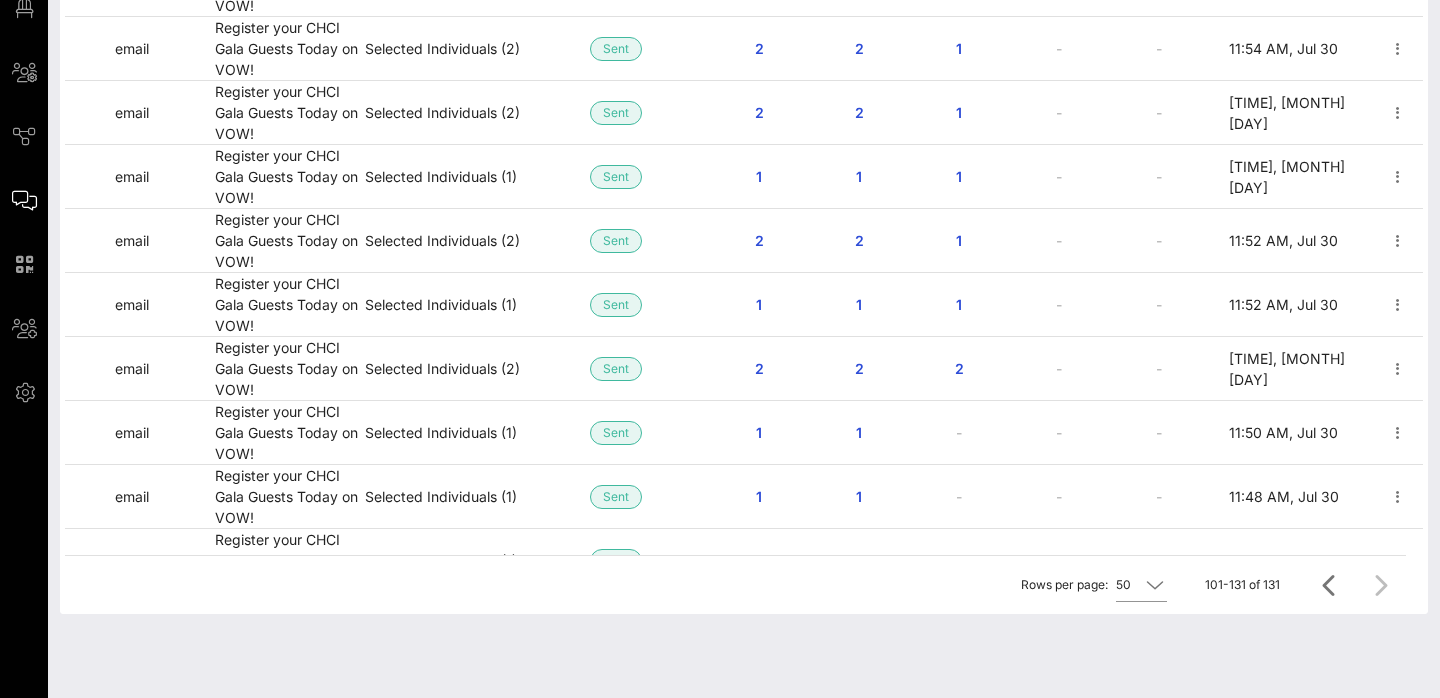 scroll, scrollTop: 0, scrollLeft: 0, axis: both 